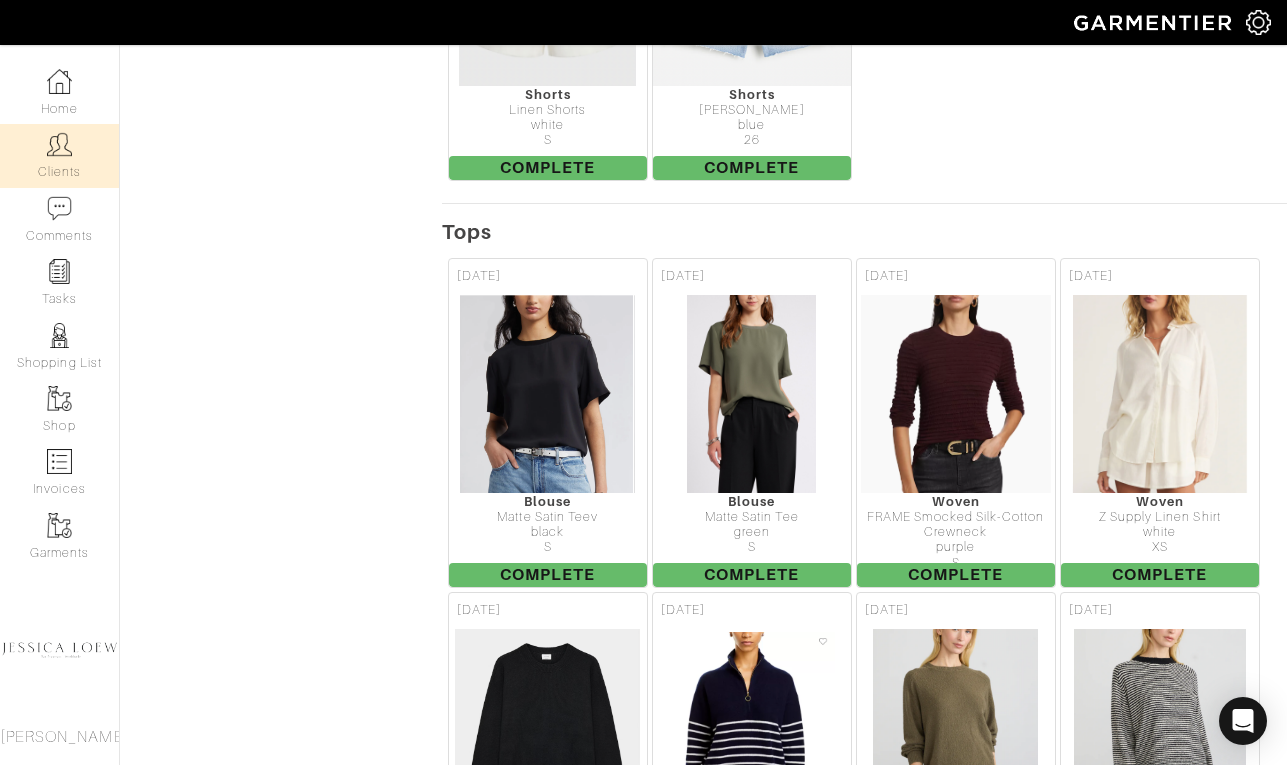 scroll, scrollTop: 2176, scrollLeft: 0, axis: vertical 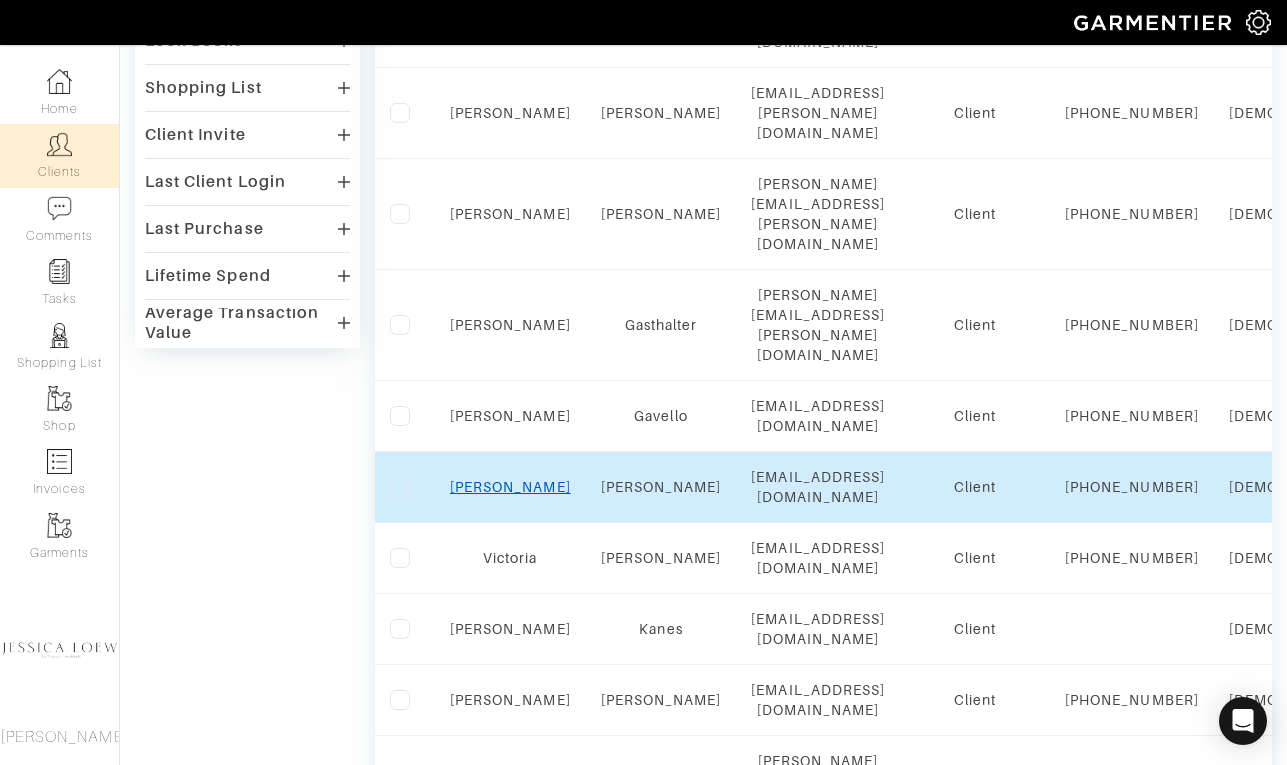 click on "Maria" at bounding box center [510, 487] 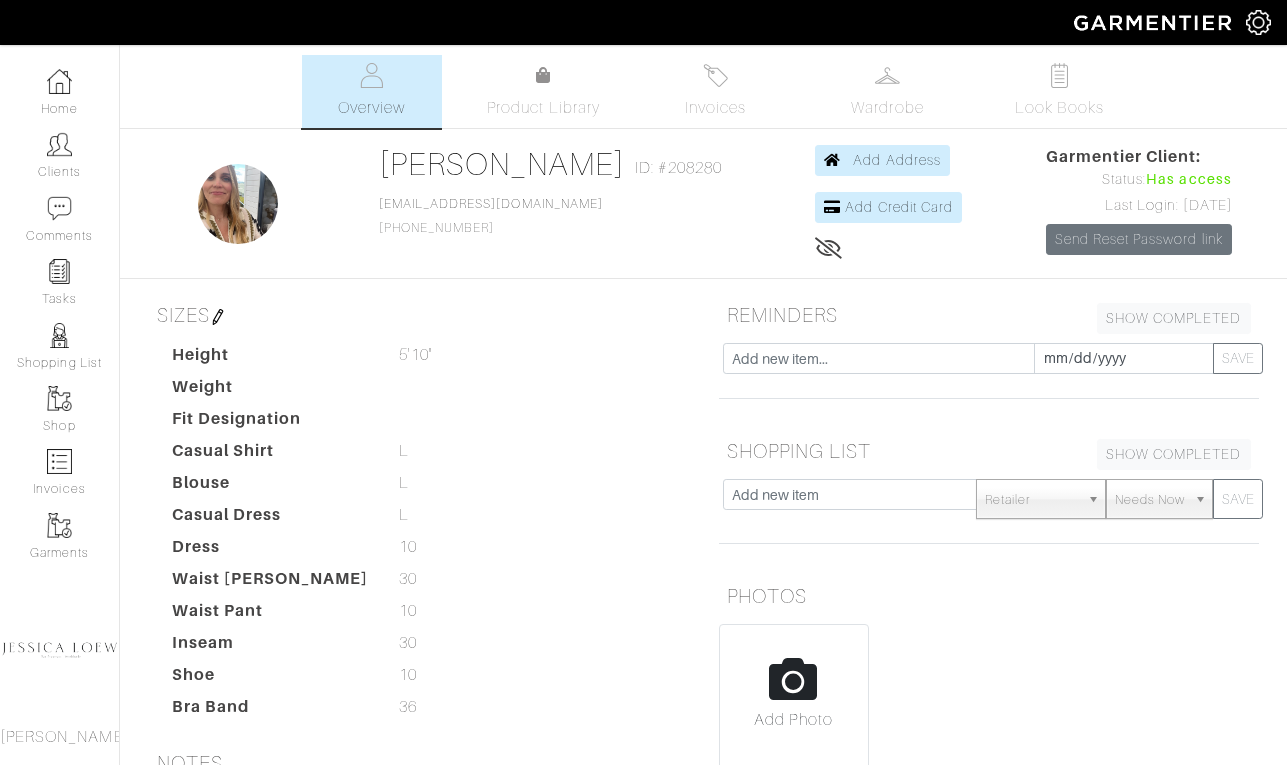 scroll, scrollTop: 0, scrollLeft: 0, axis: both 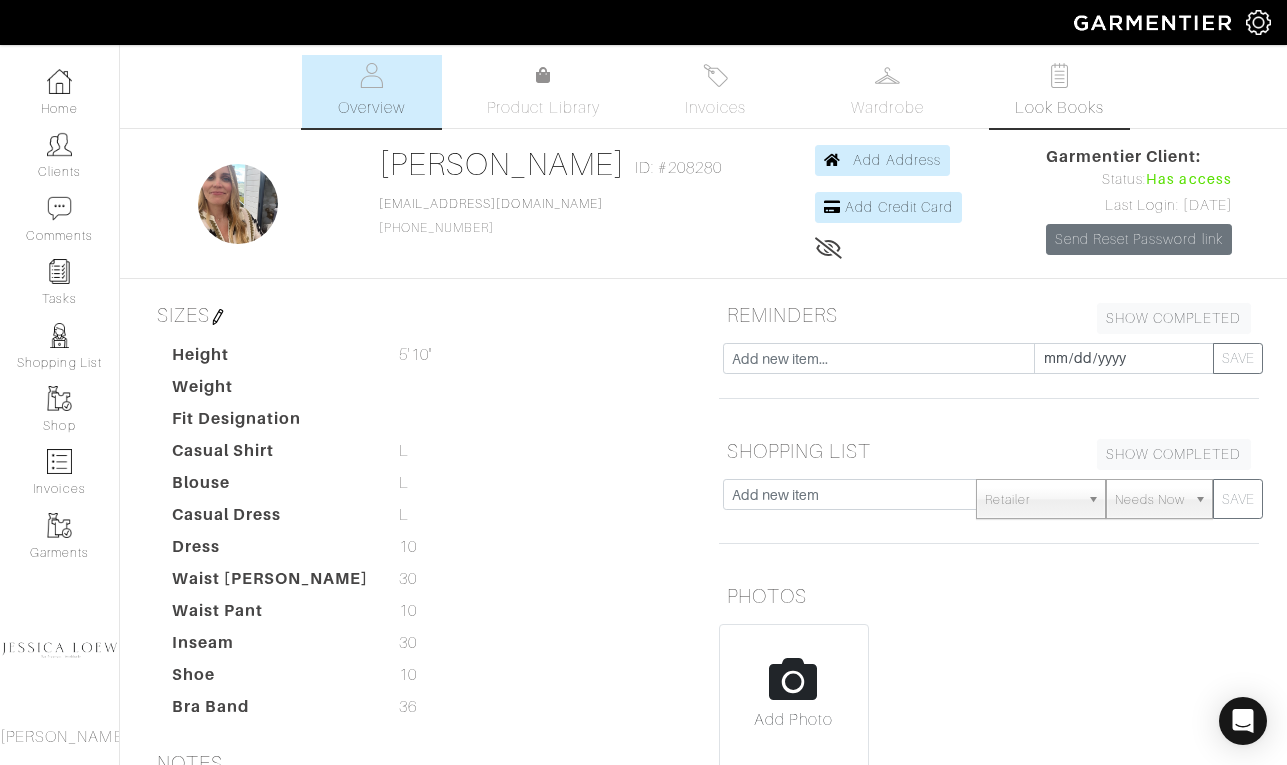 click at bounding box center (1059, 75) 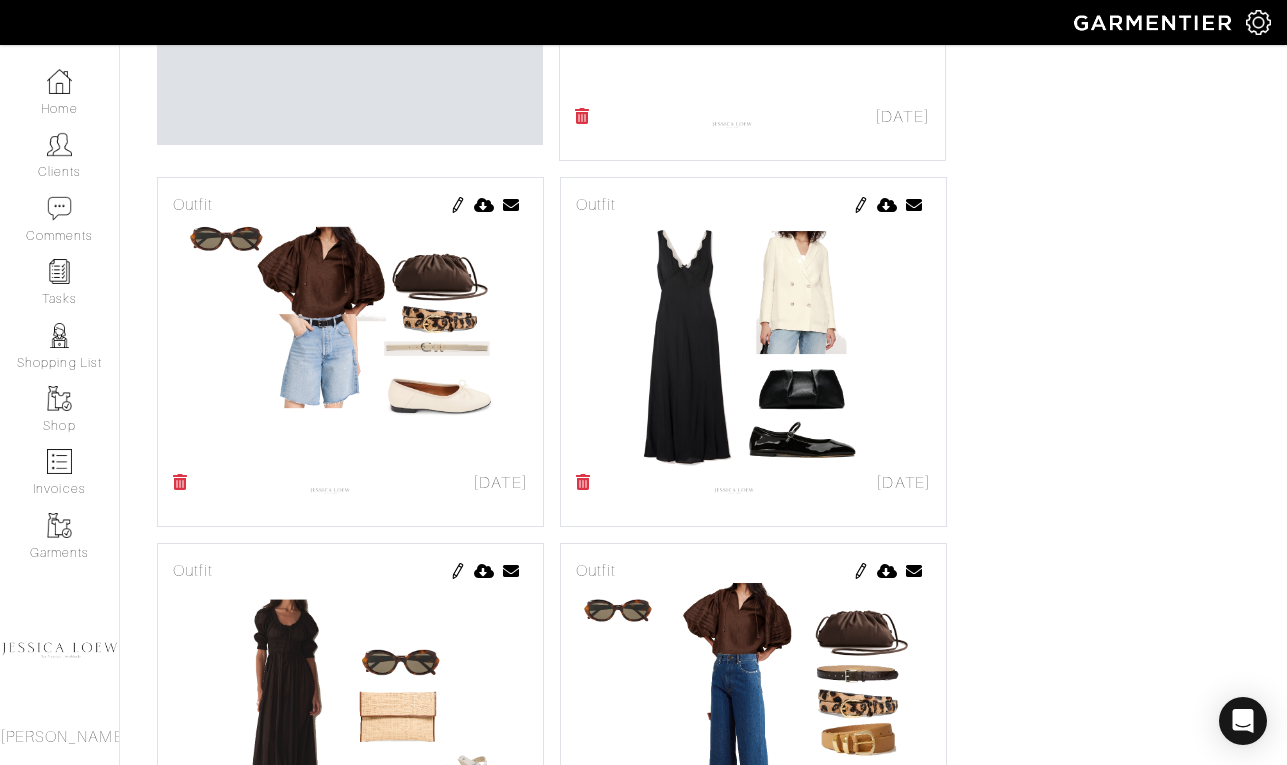 scroll, scrollTop: 0, scrollLeft: 0, axis: both 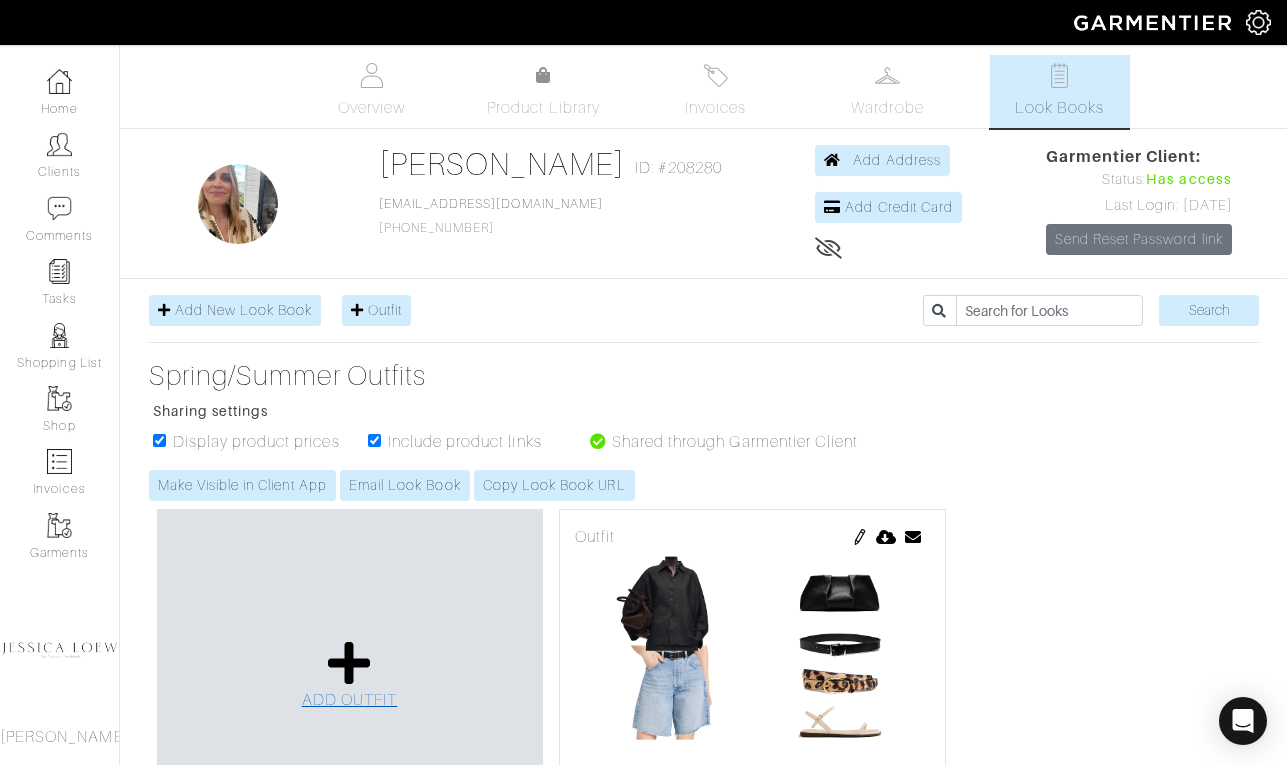 click at bounding box center (349, 663) 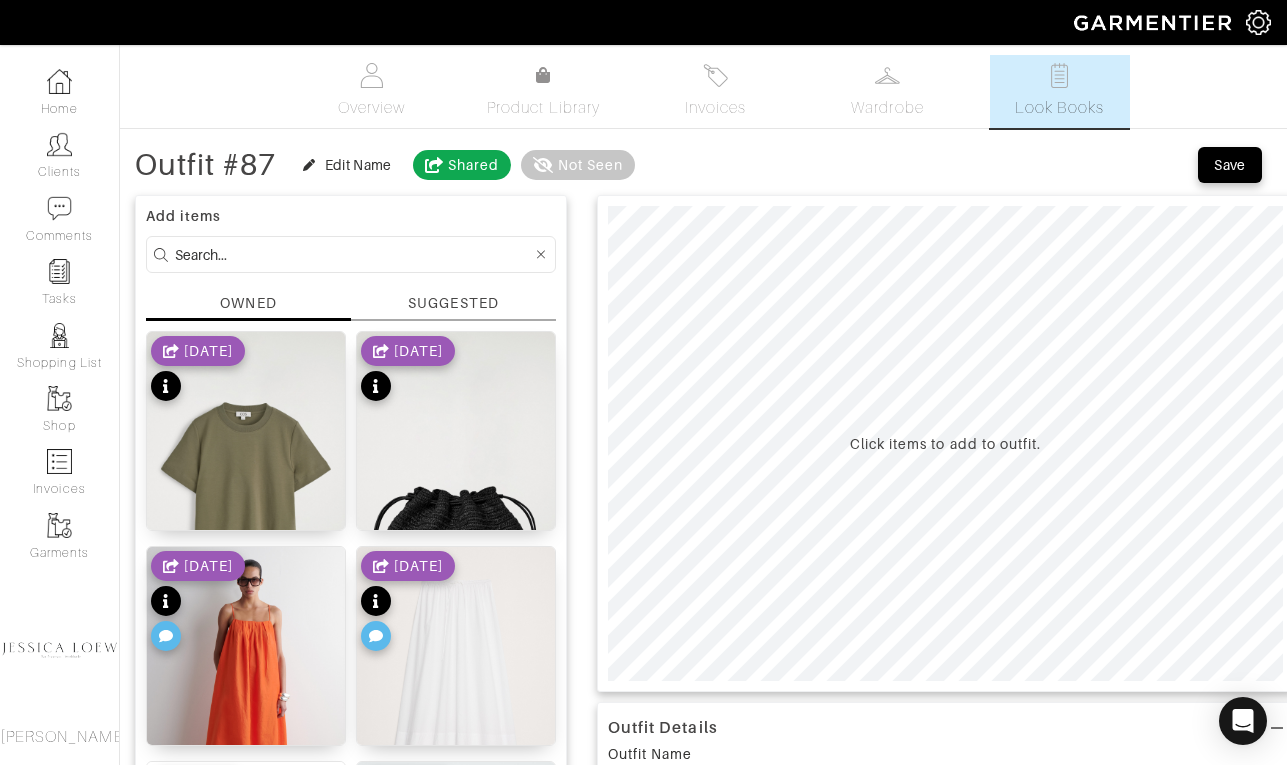 click at bounding box center [353, 254] 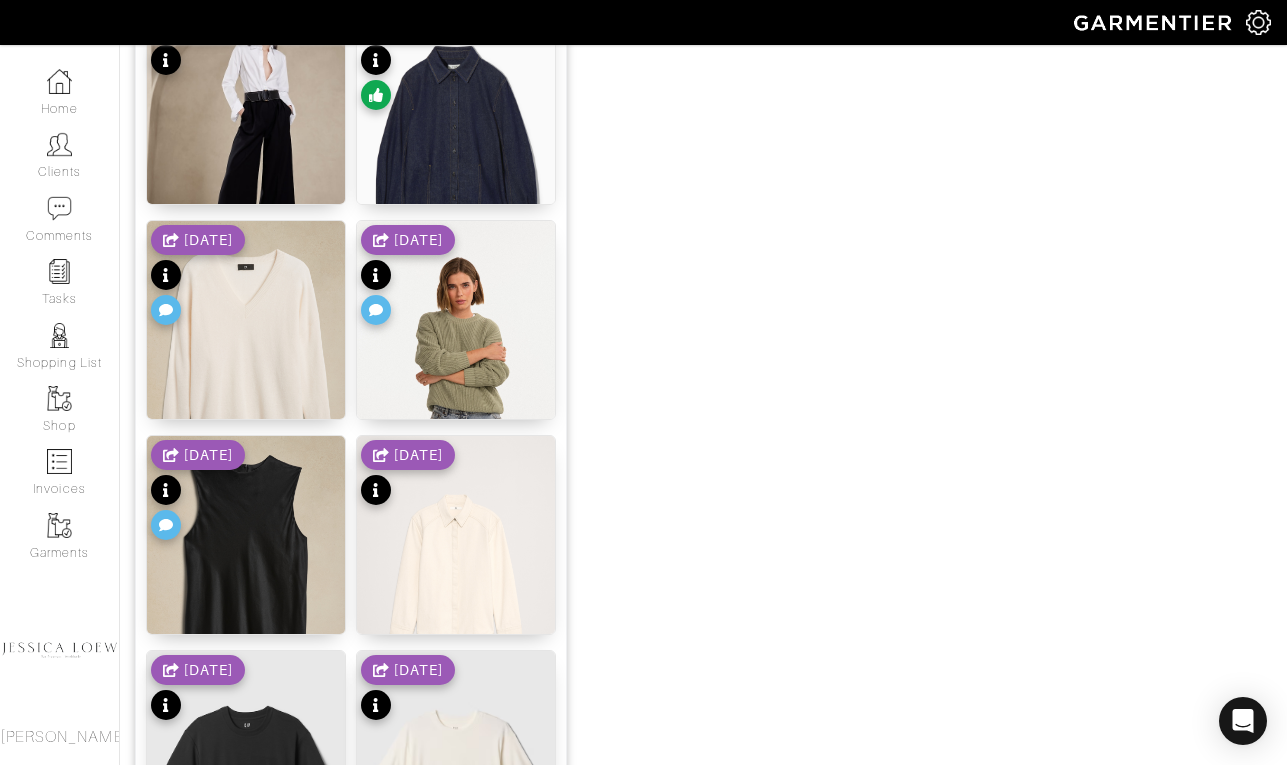scroll, scrollTop: 998, scrollLeft: 0, axis: vertical 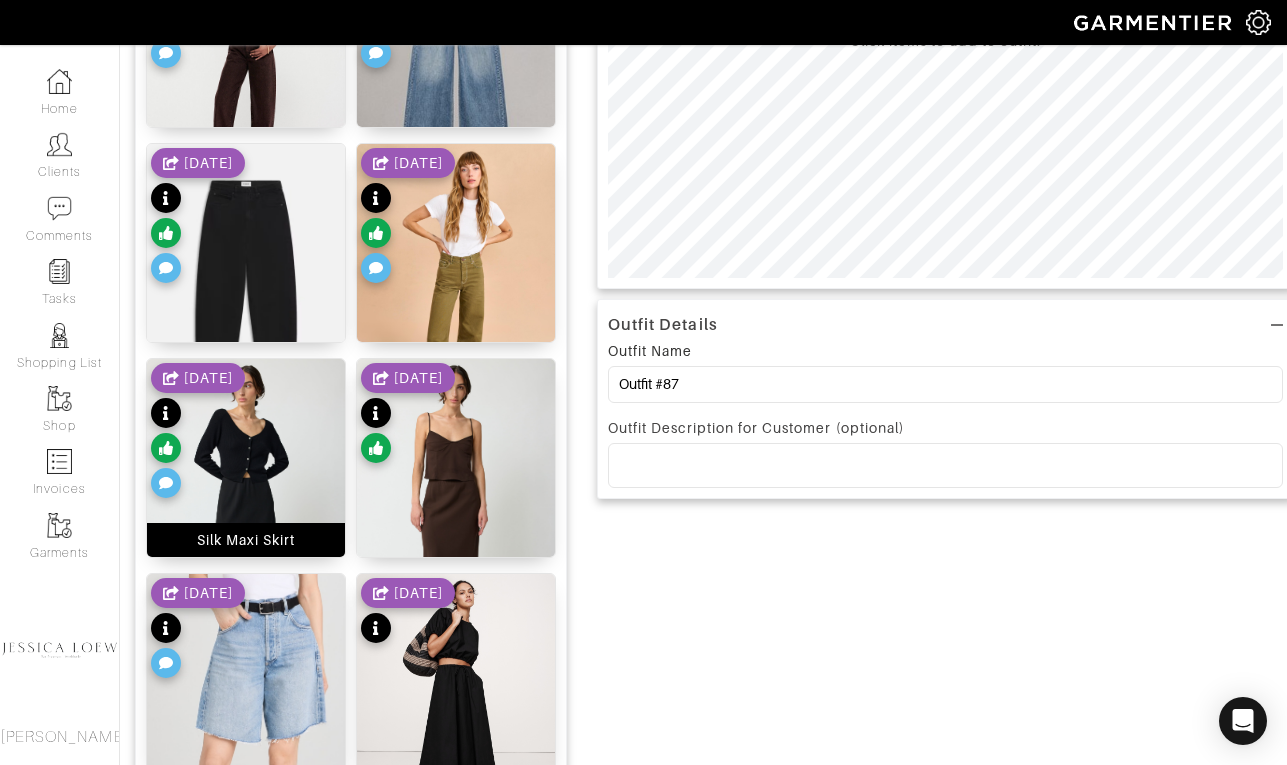 click at bounding box center [246, 507] 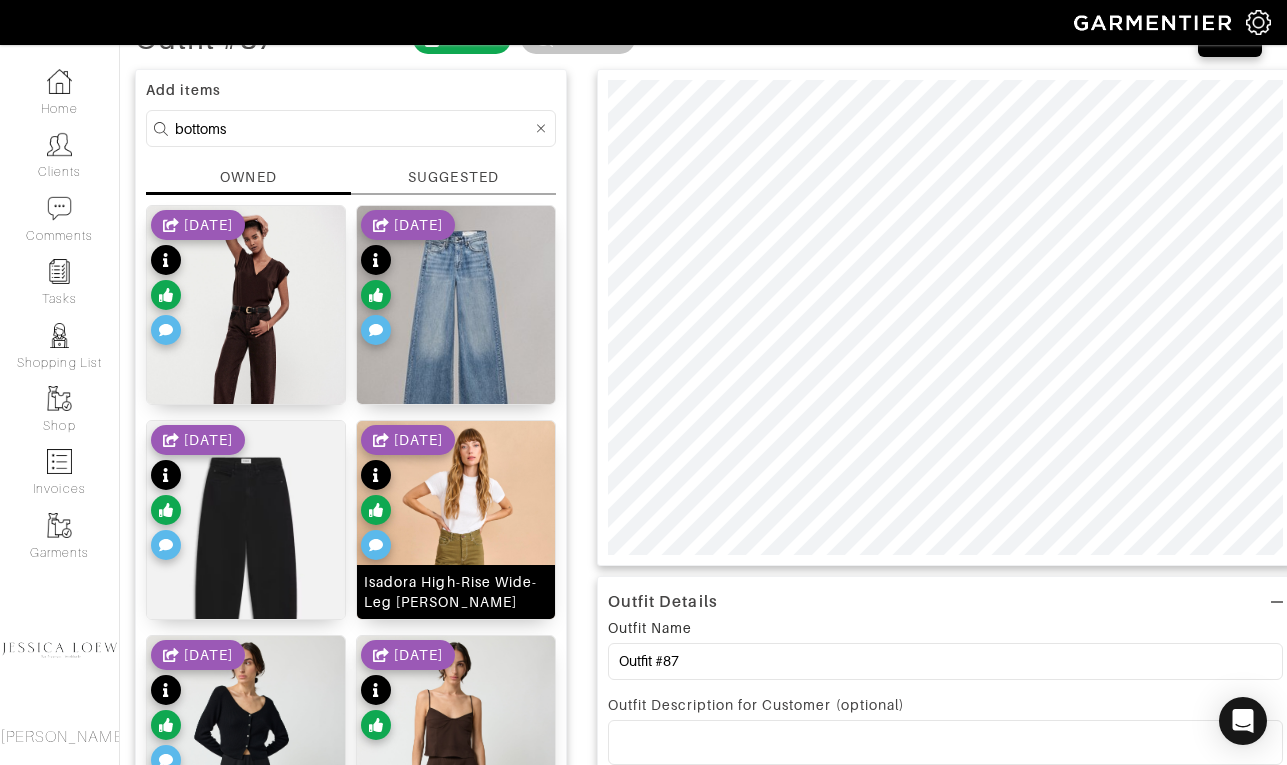 scroll, scrollTop: 0, scrollLeft: 0, axis: both 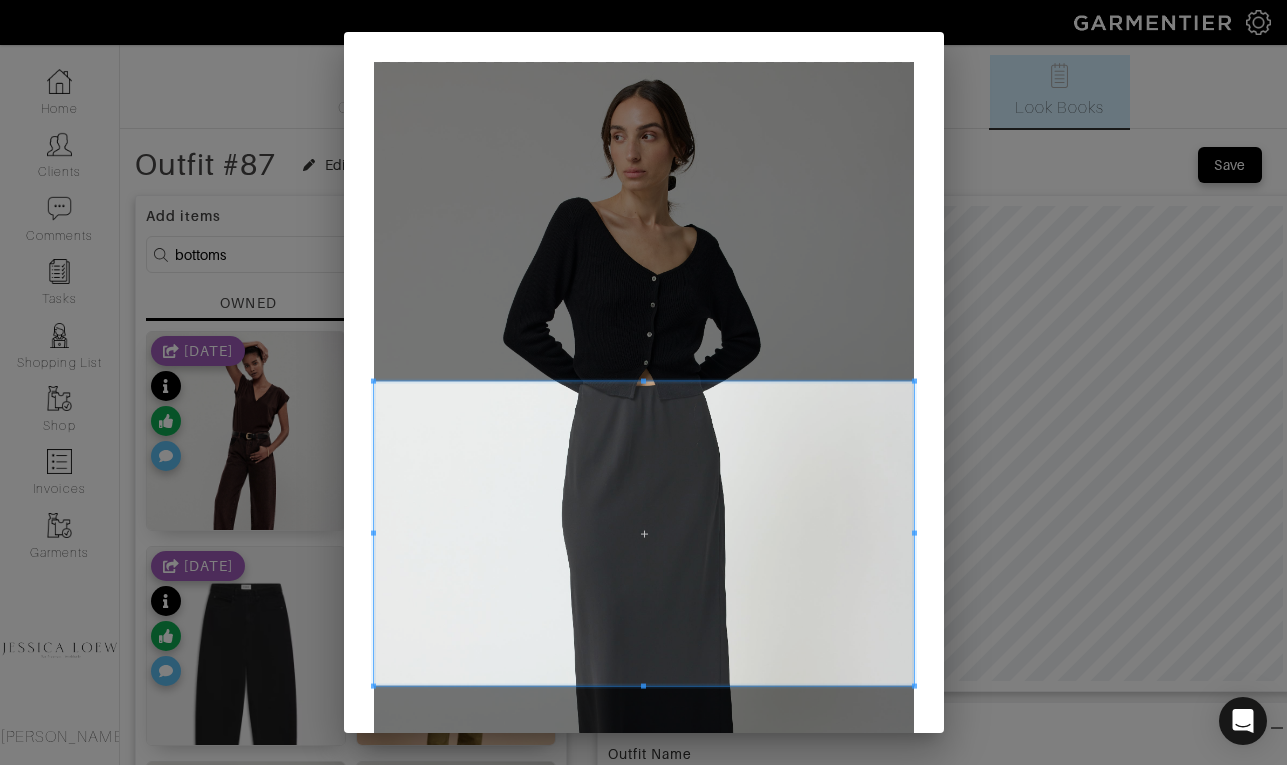 click at bounding box center [644, 534] 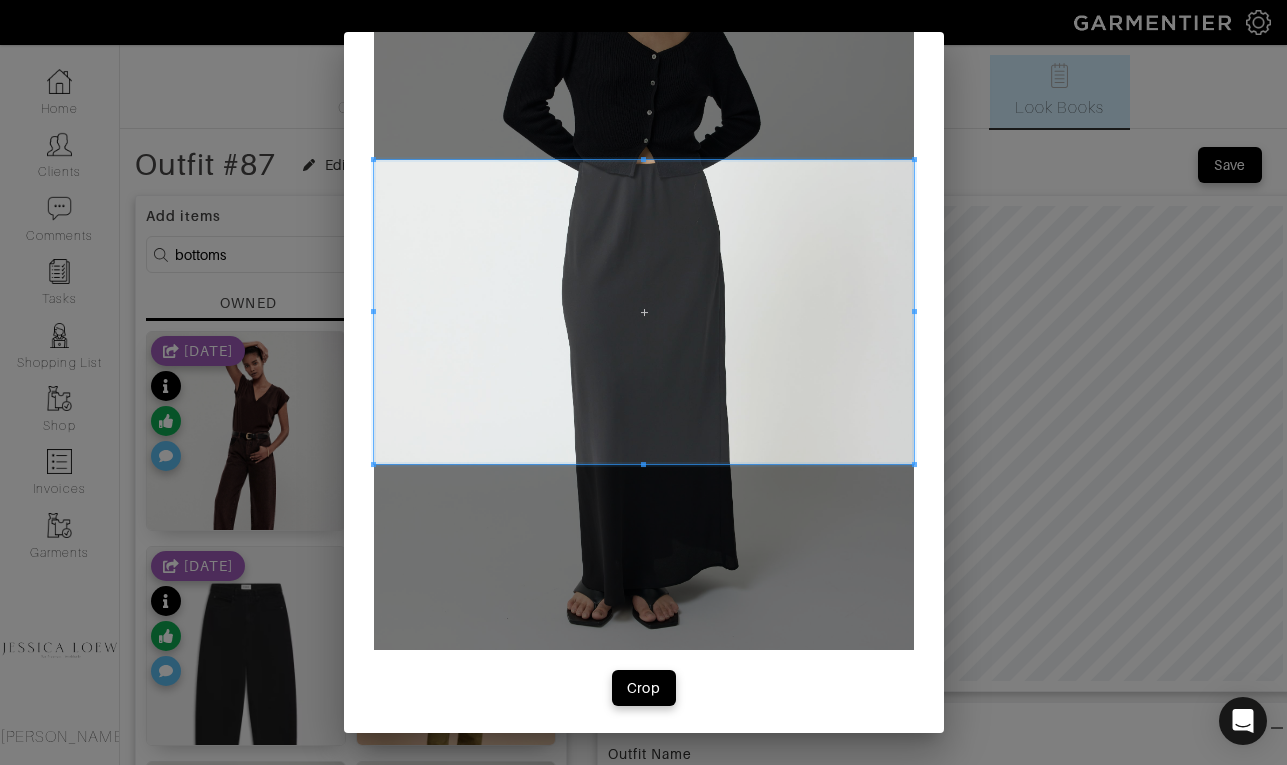 scroll, scrollTop: 225, scrollLeft: 0, axis: vertical 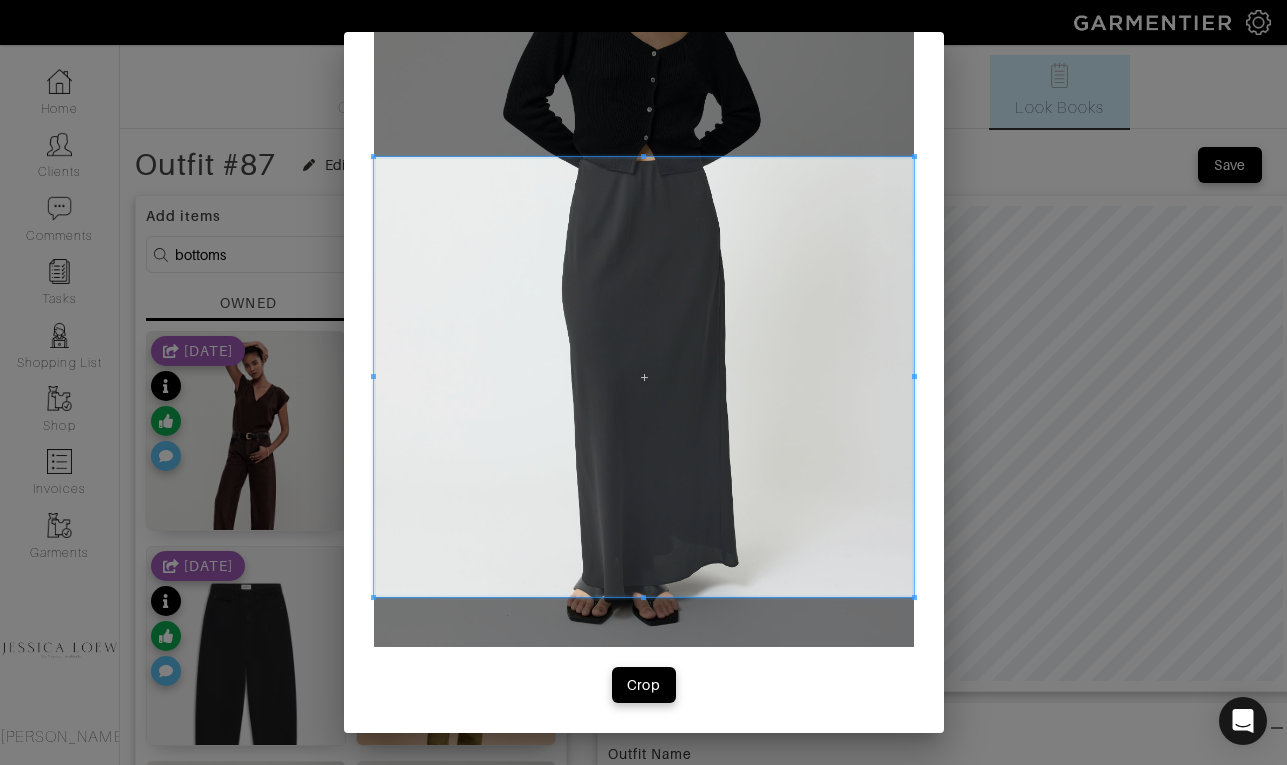 click at bounding box center [644, 377] 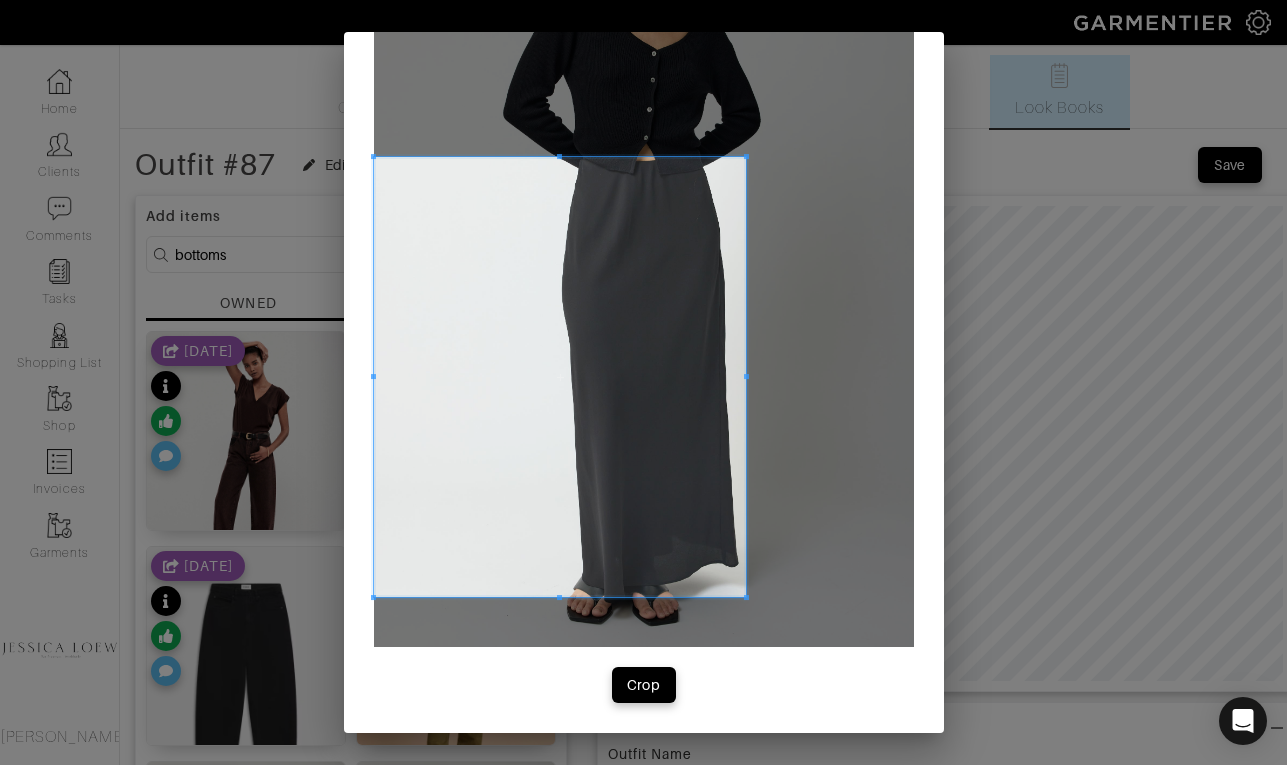 click at bounding box center [560, 377] 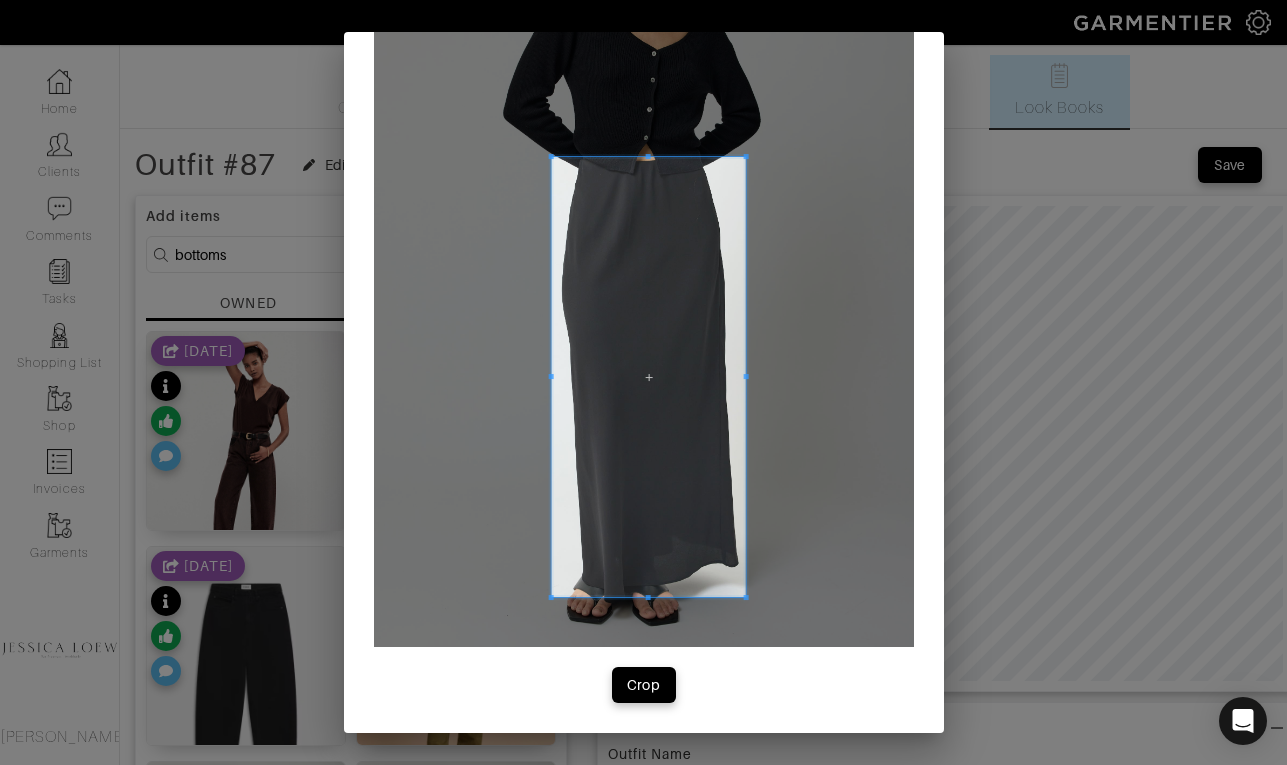 click at bounding box center [648, 377] 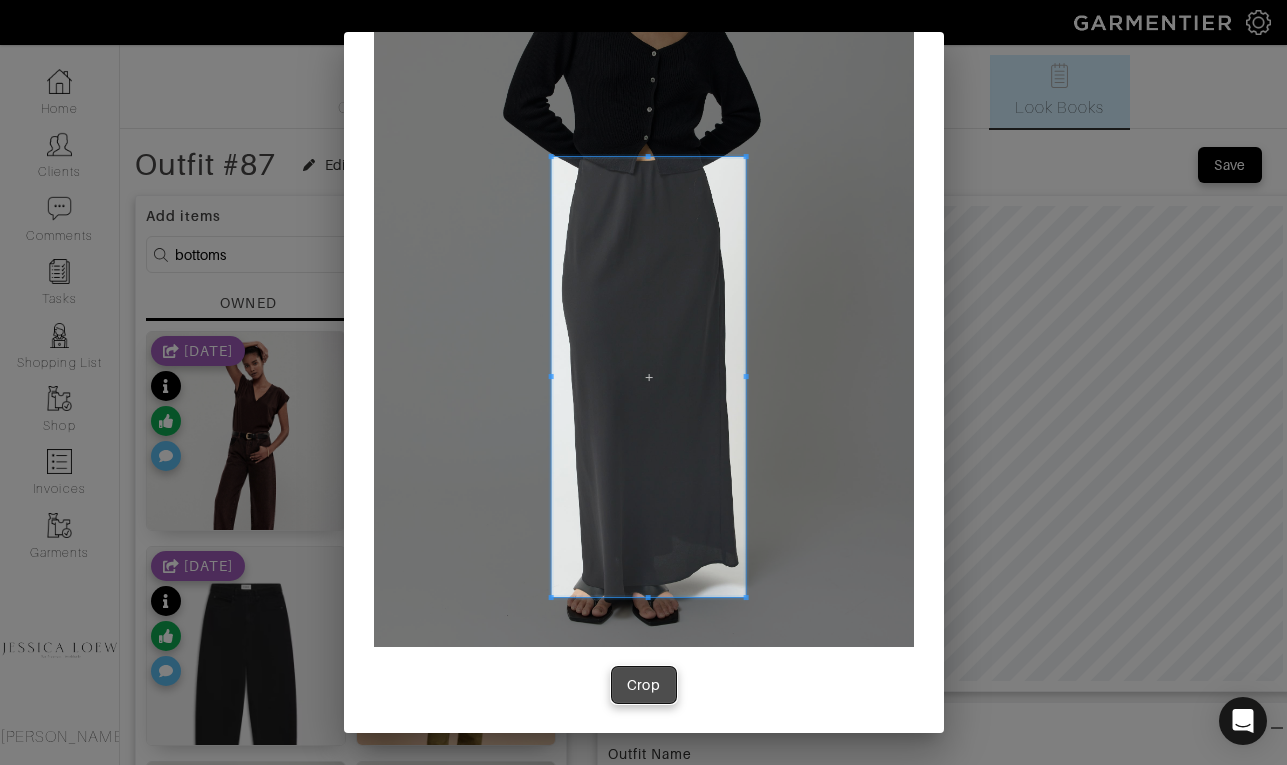 click on "Crop" at bounding box center [644, 685] 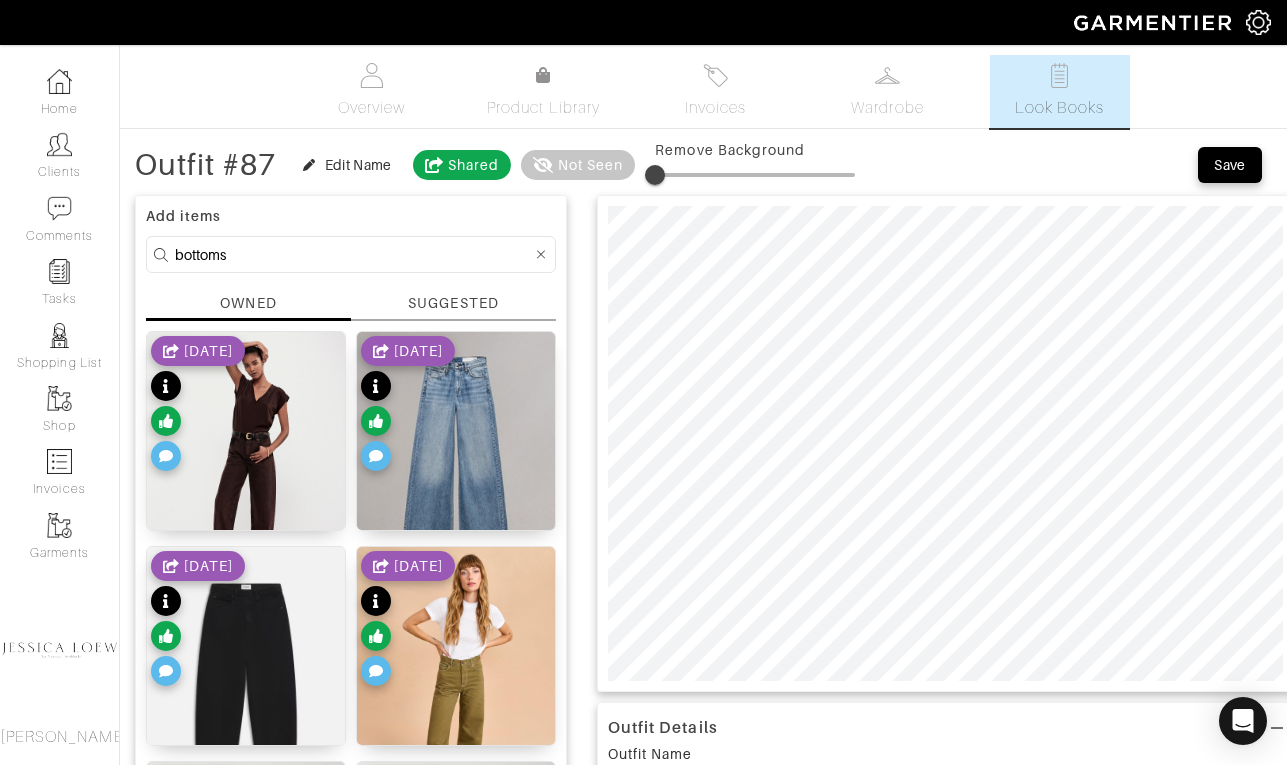 click on "bottoms" at bounding box center (353, 254) 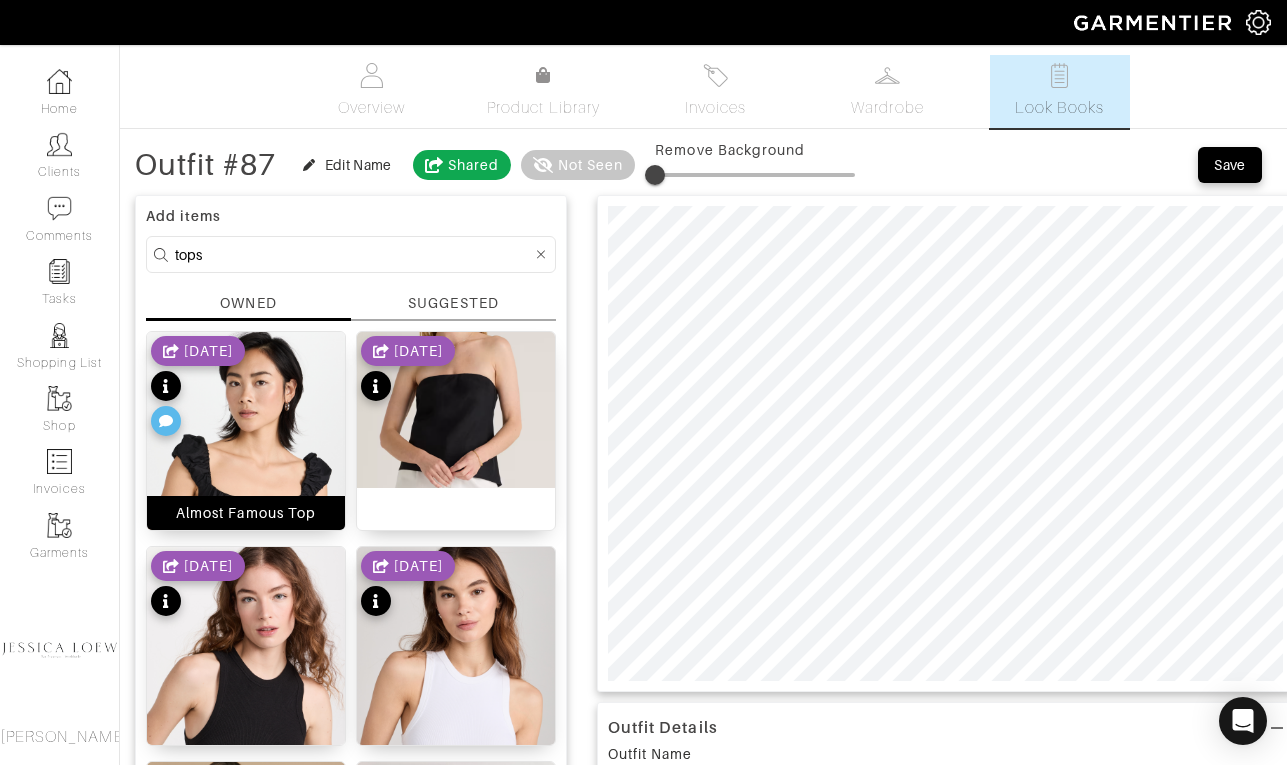 click at bounding box center (246, 507) 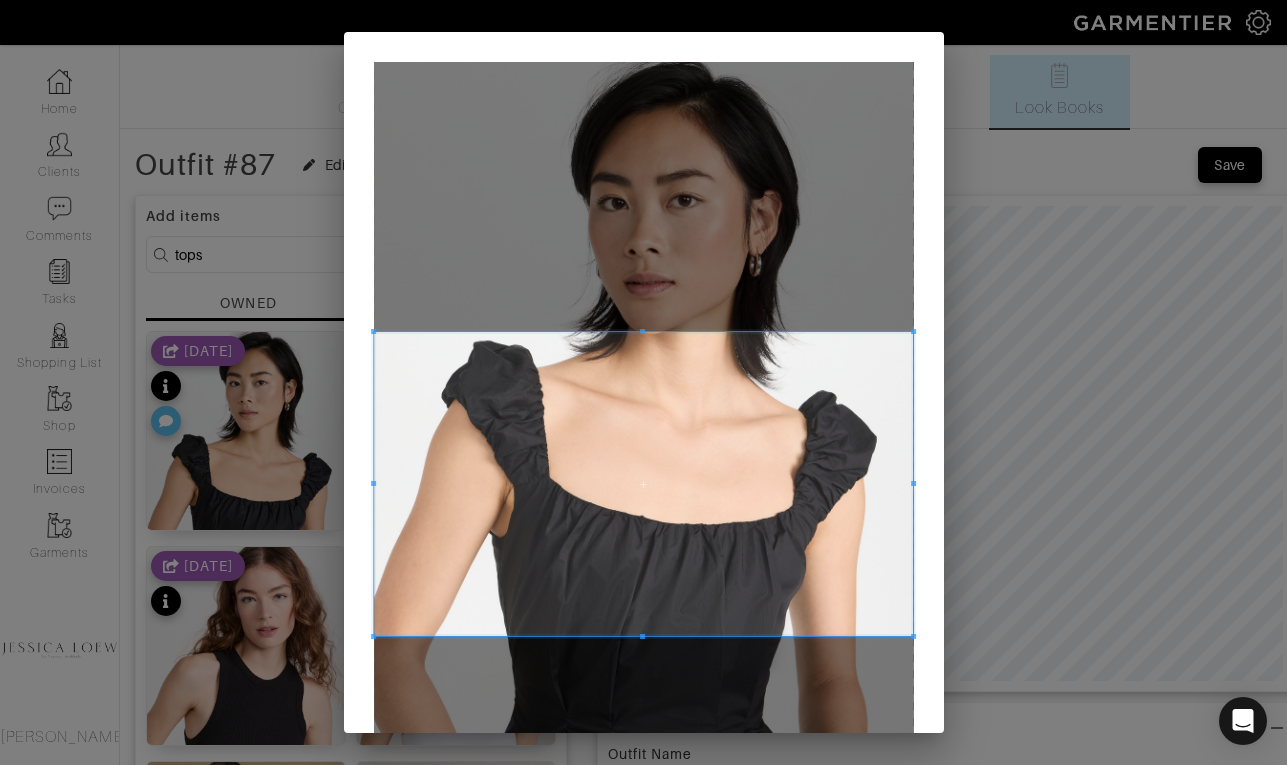 click at bounding box center [644, 484] 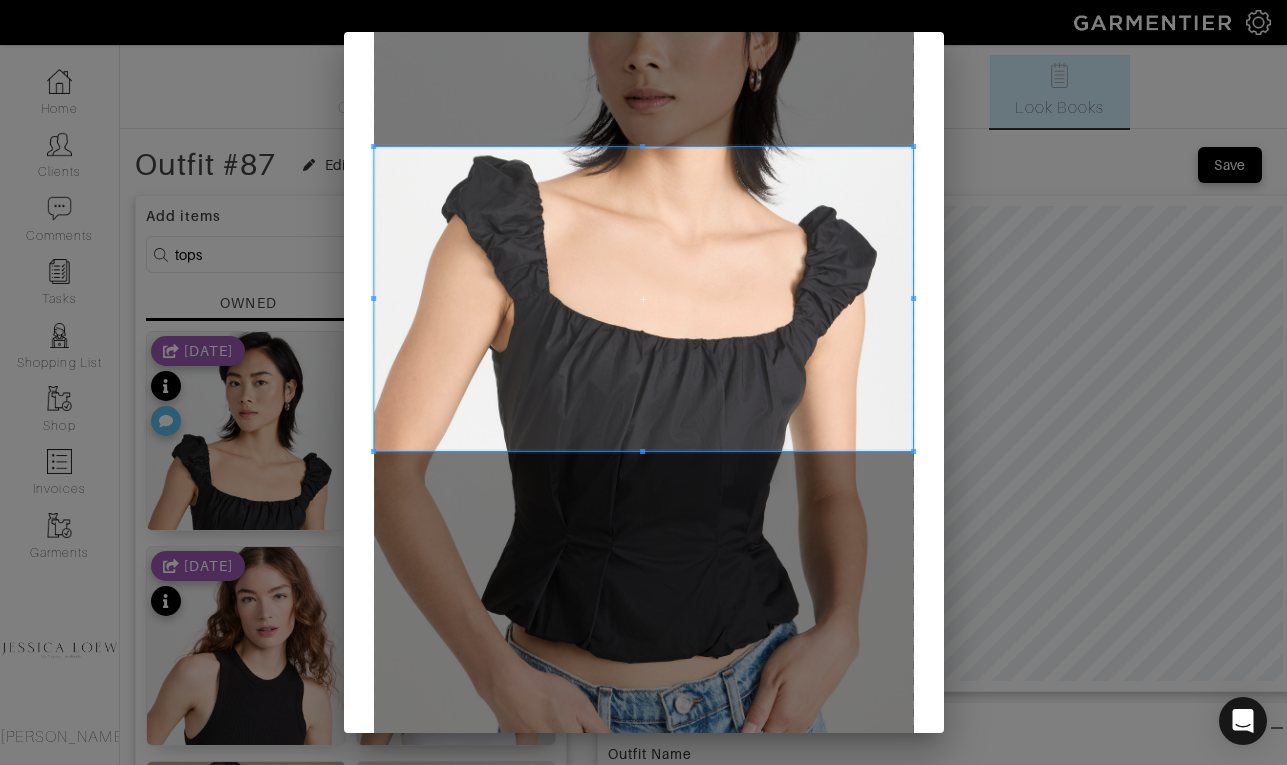 scroll, scrollTop: 193, scrollLeft: 0, axis: vertical 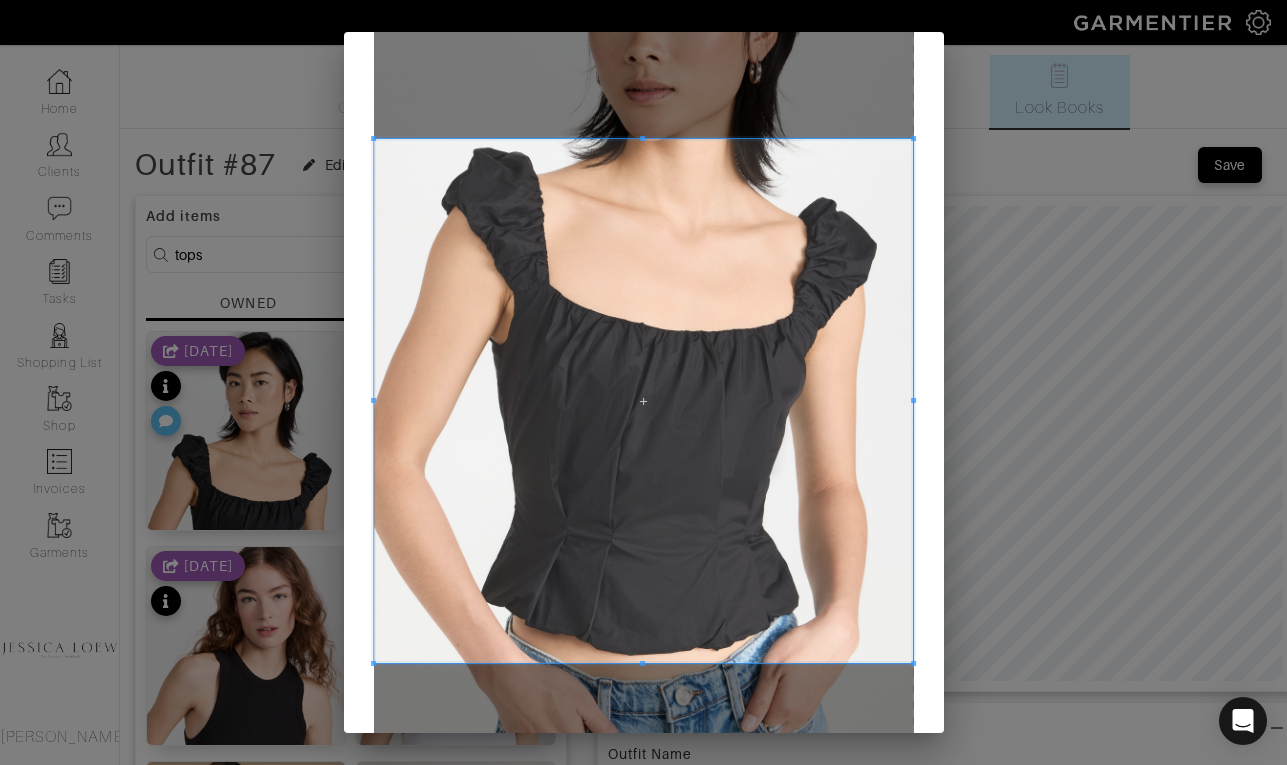 click at bounding box center [644, 401] 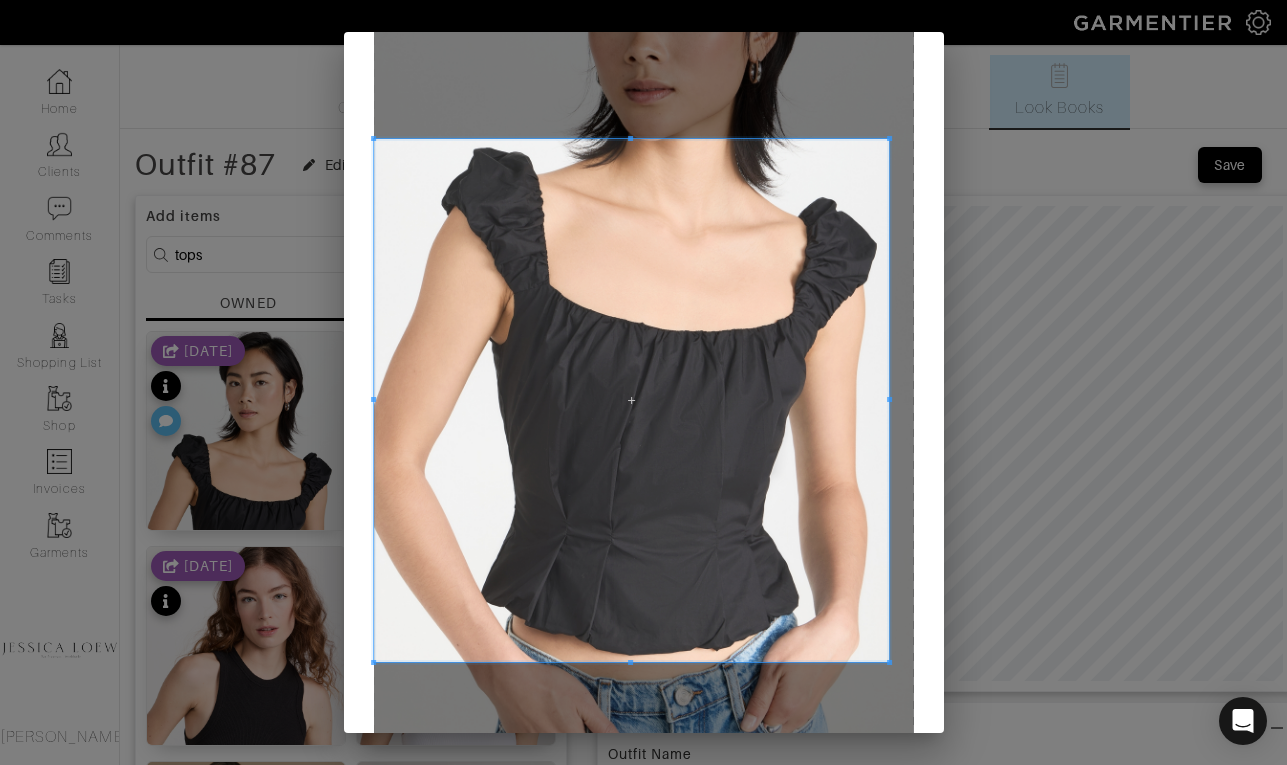 click at bounding box center [631, 400] 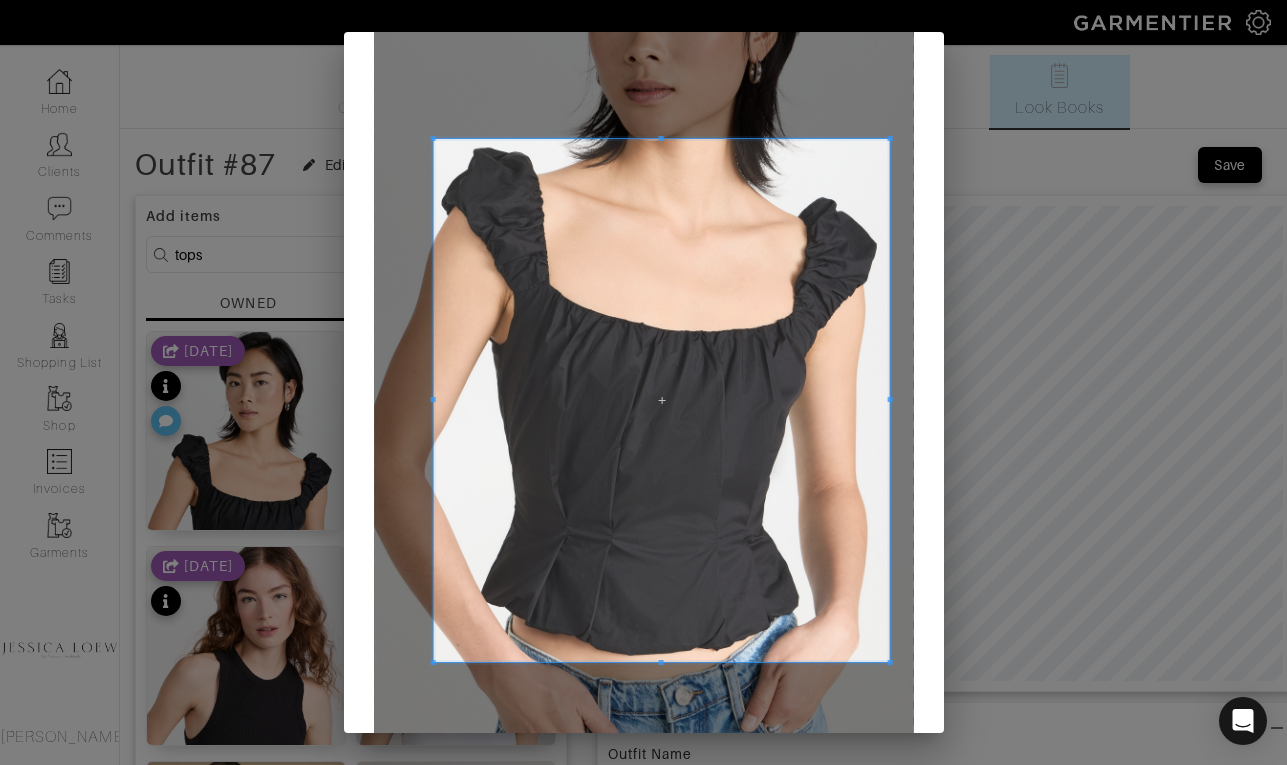 click at bounding box center (432, 399) 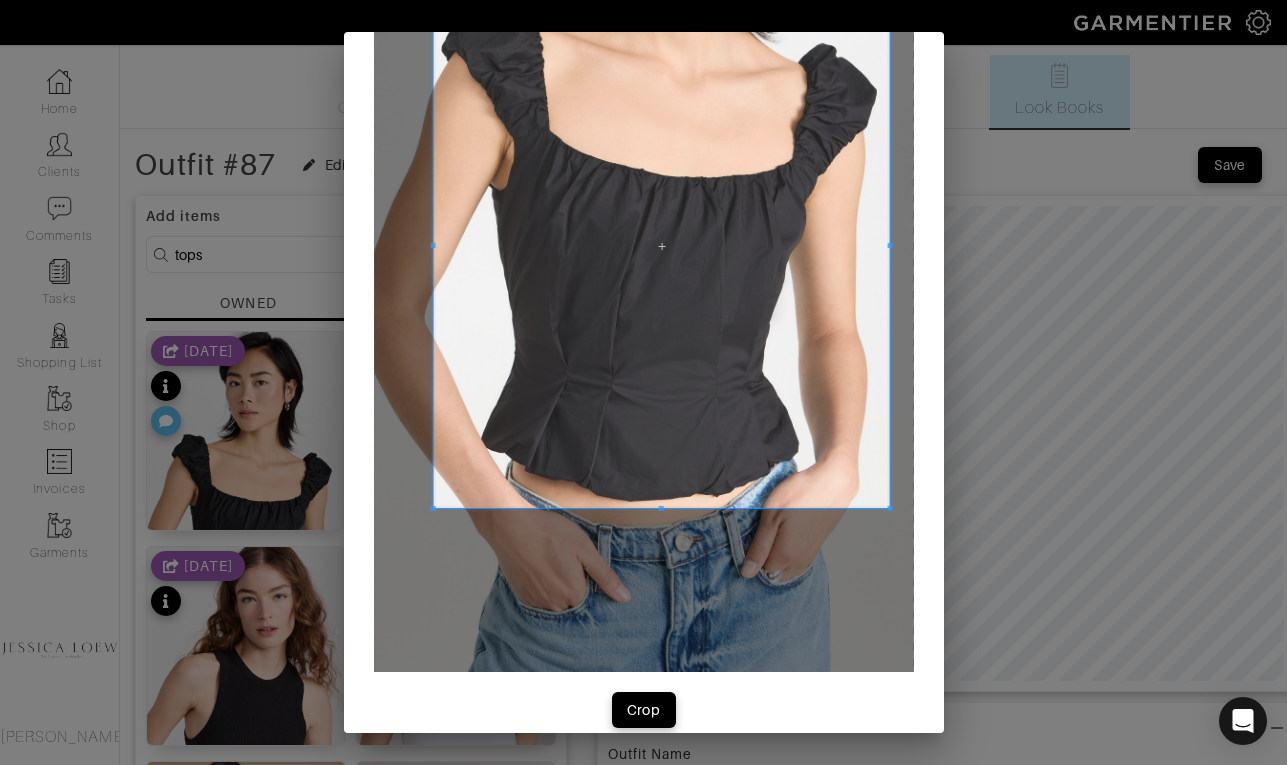 scroll, scrollTop: 372, scrollLeft: 0, axis: vertical 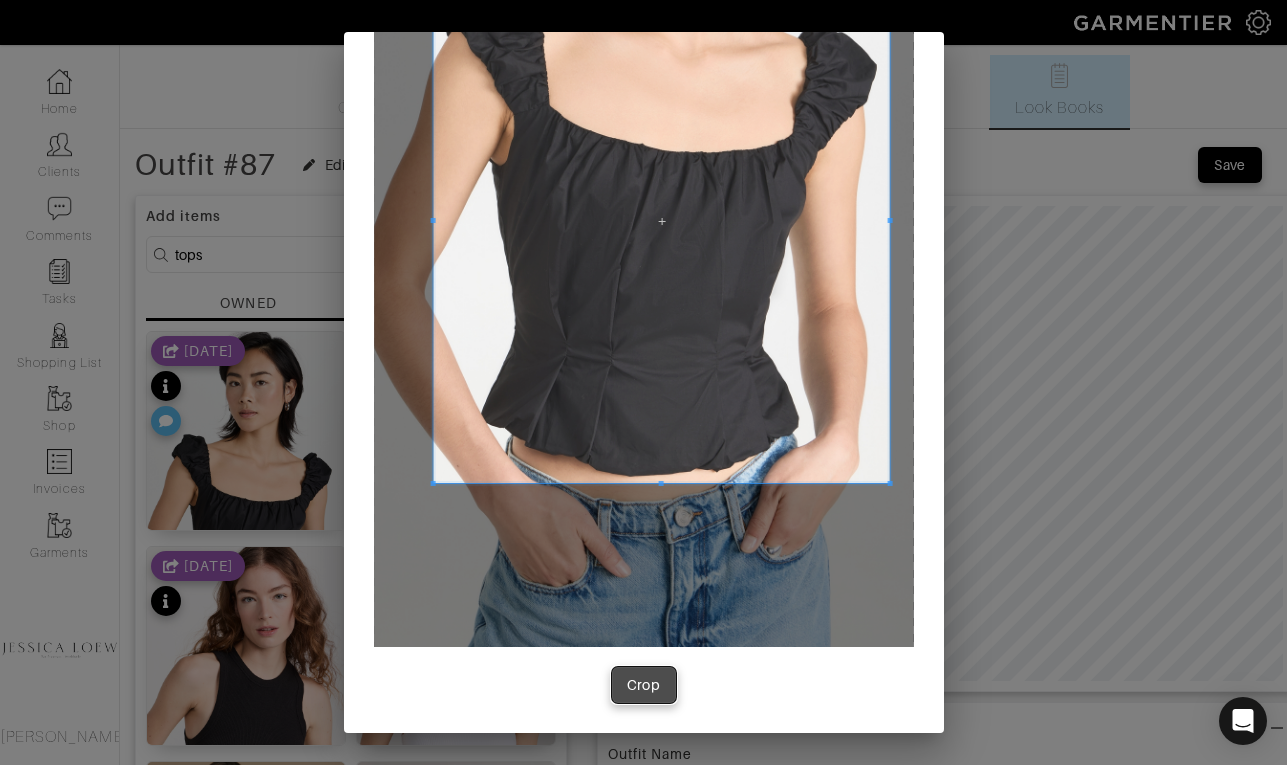 click on "Crop" at bounding box center (644, 685) 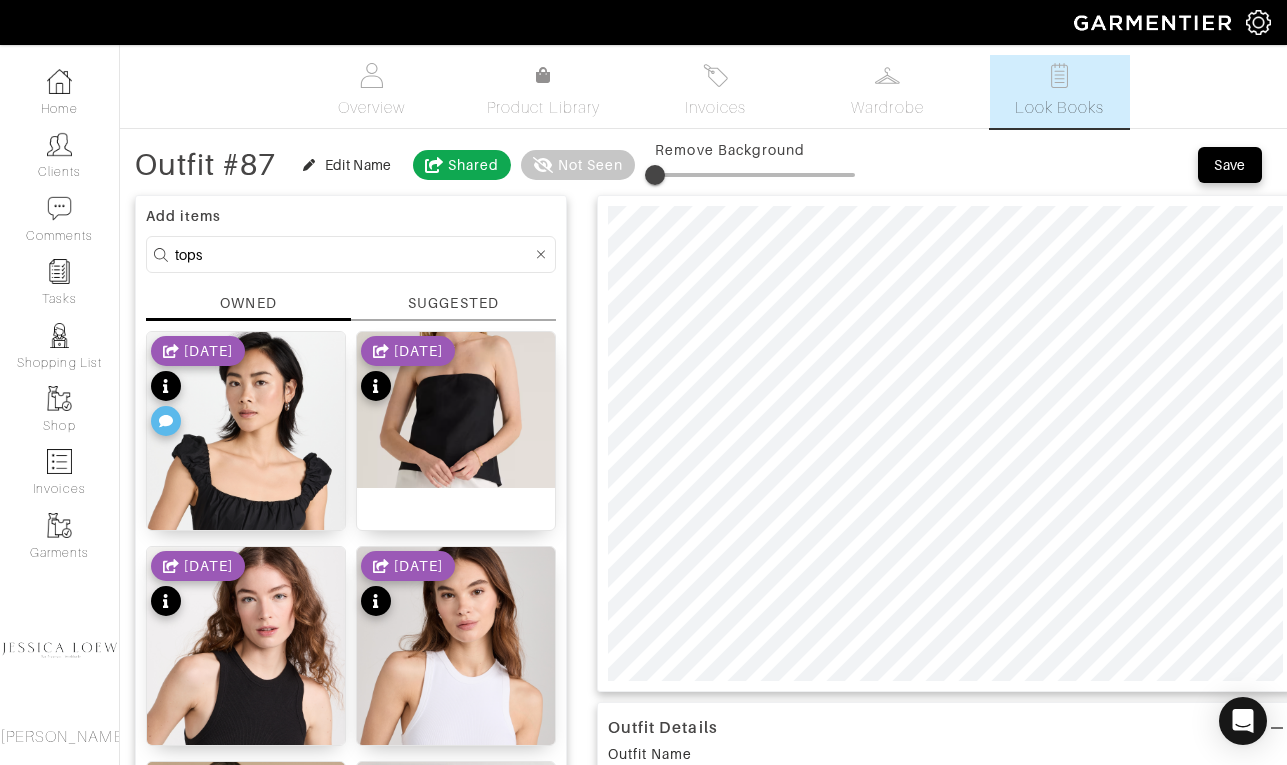 click on "tops" at bounding box center (353, 254) 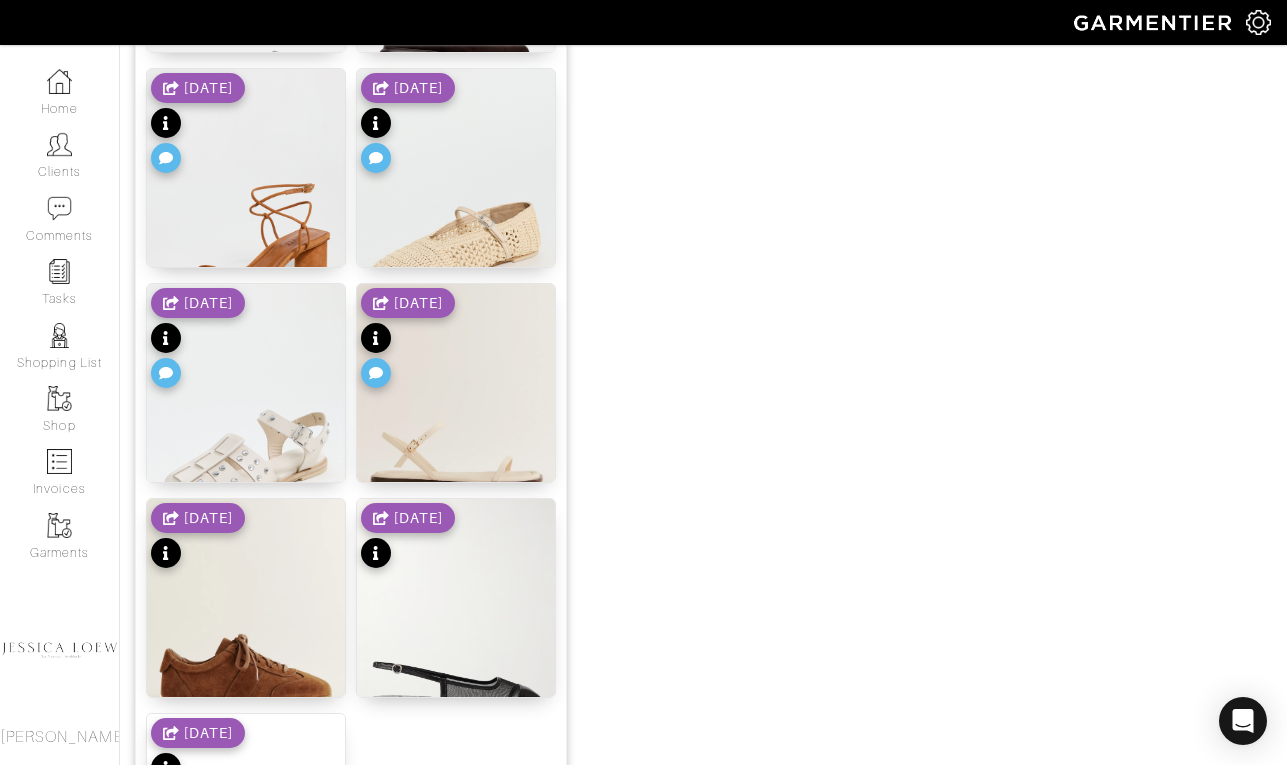 scroll, scrollTop: 1554, scrollLeft: 0, axis: vertical 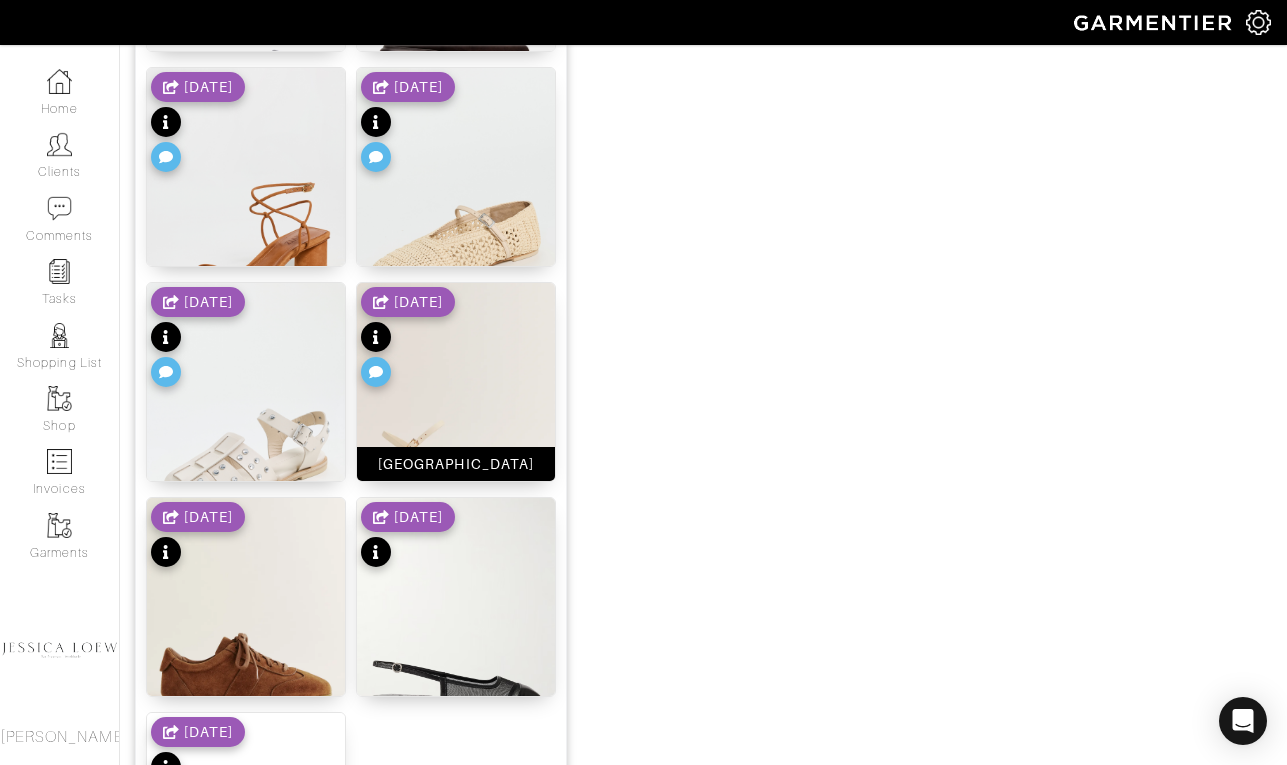 click at bounding box center (456, 415) 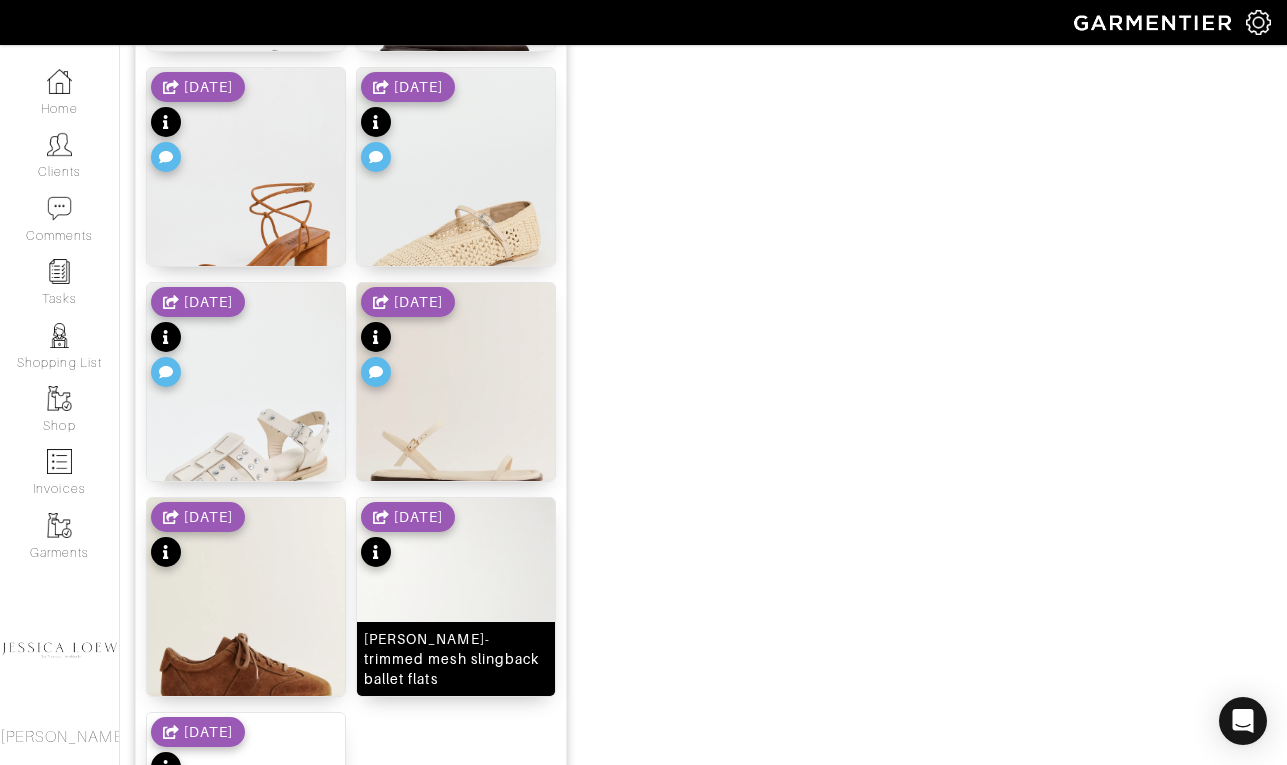 click at bounding box center [456, 630] 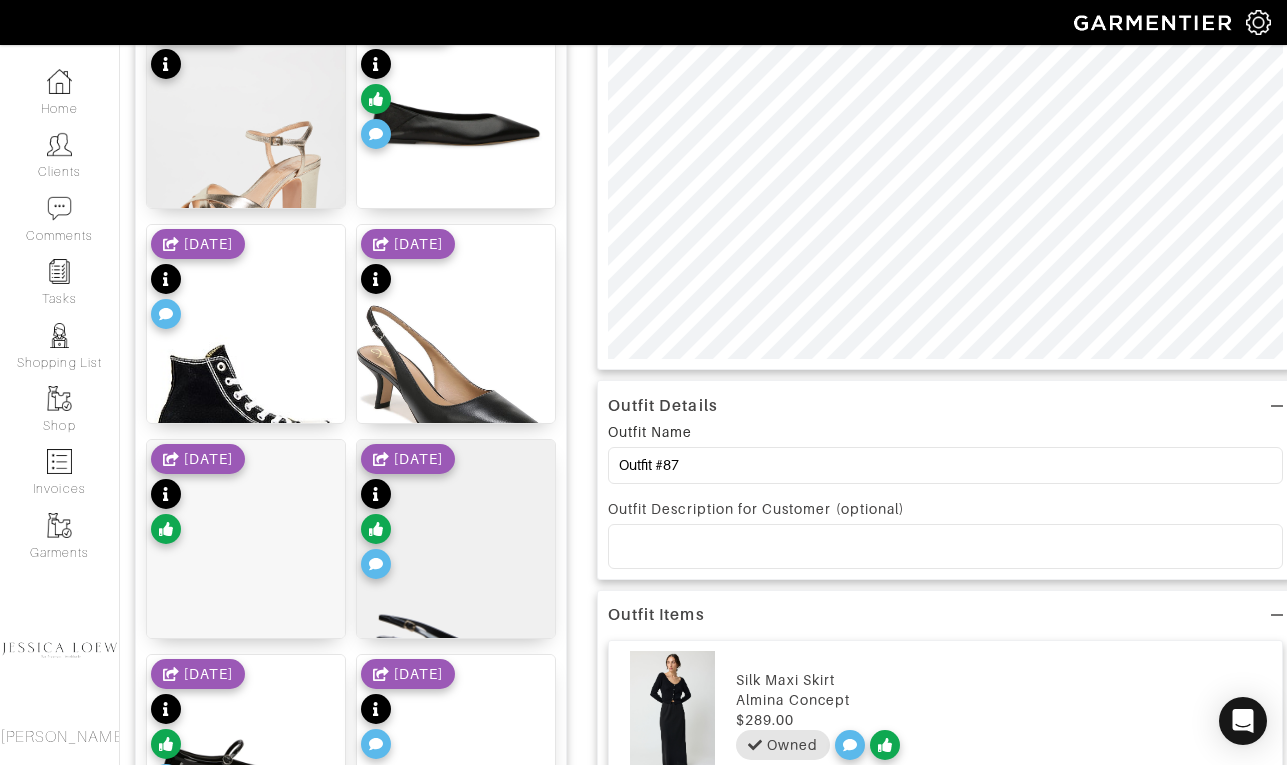 scroll, scrollTop: 0, scrollLeft: 0, axis: both 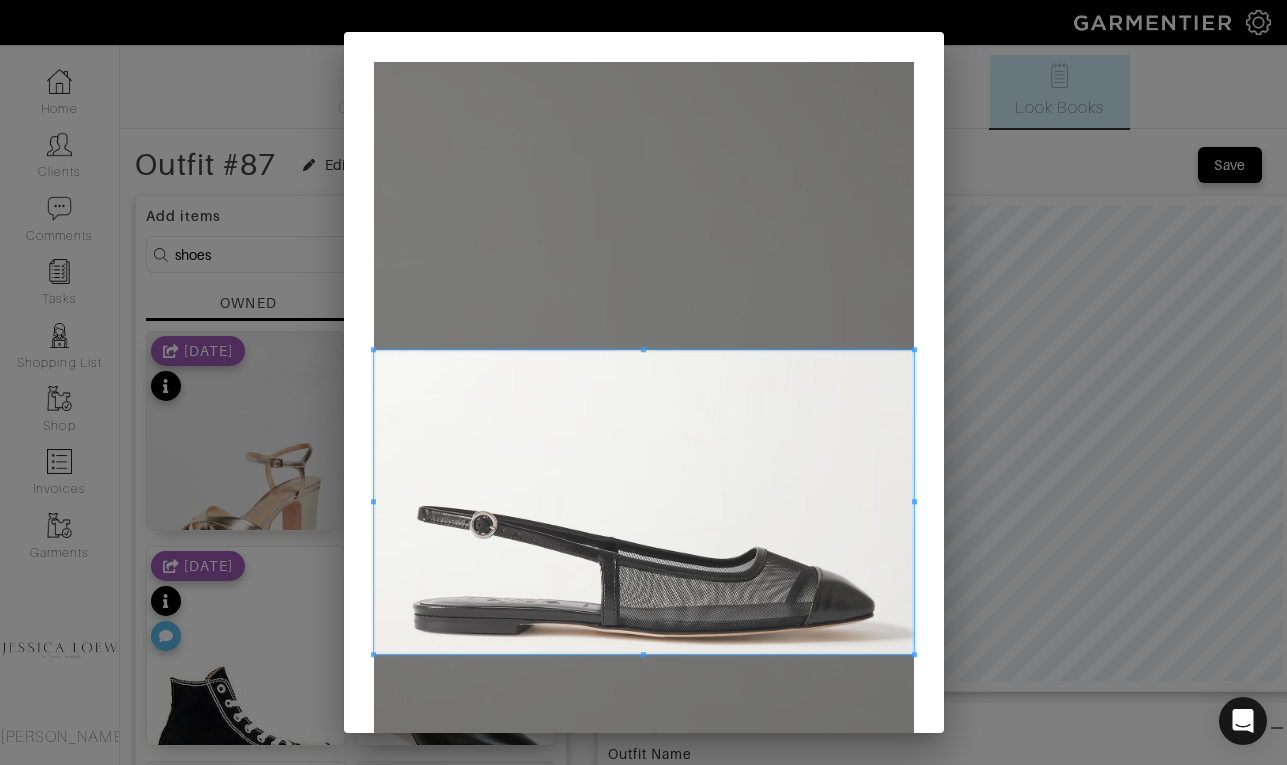 click at bounding box center [644, 502] 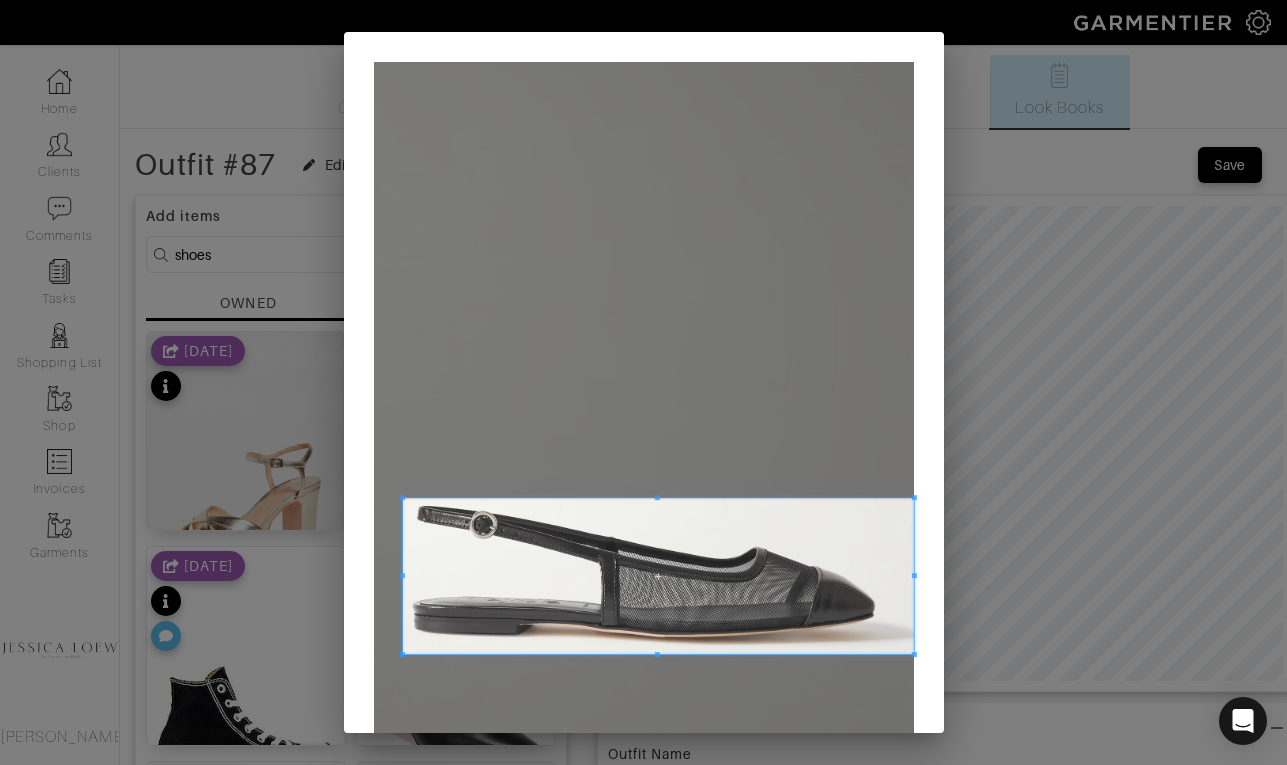 click at bounding box center [401, 497] 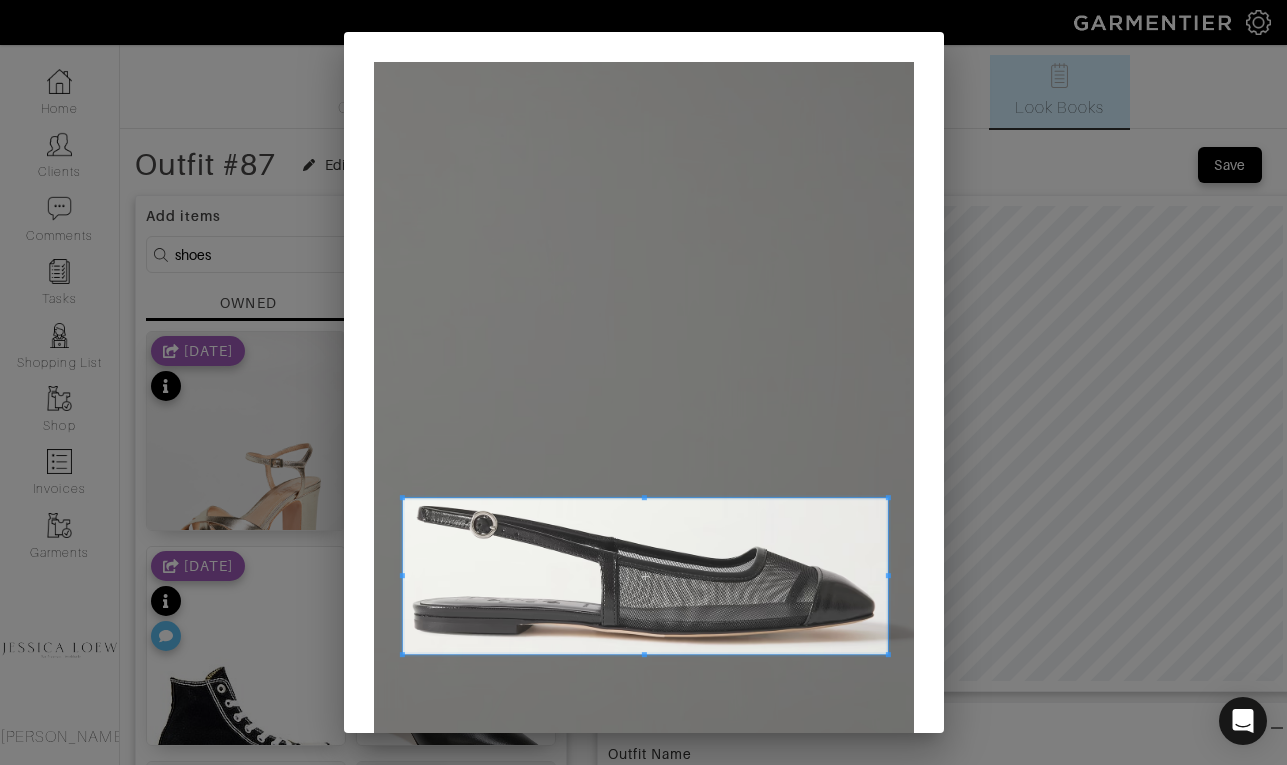 click at bounding box center [888, 575] 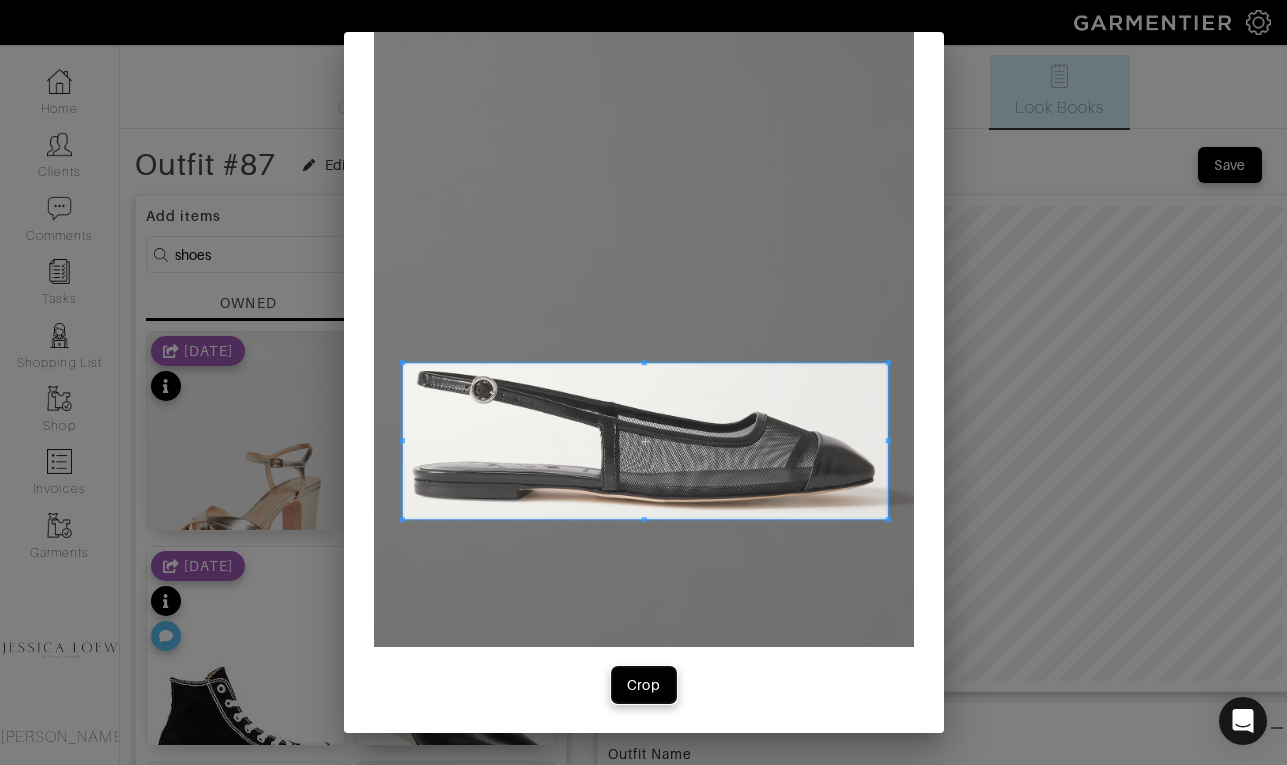 click on "Crop" at bounding box center [644, 685] 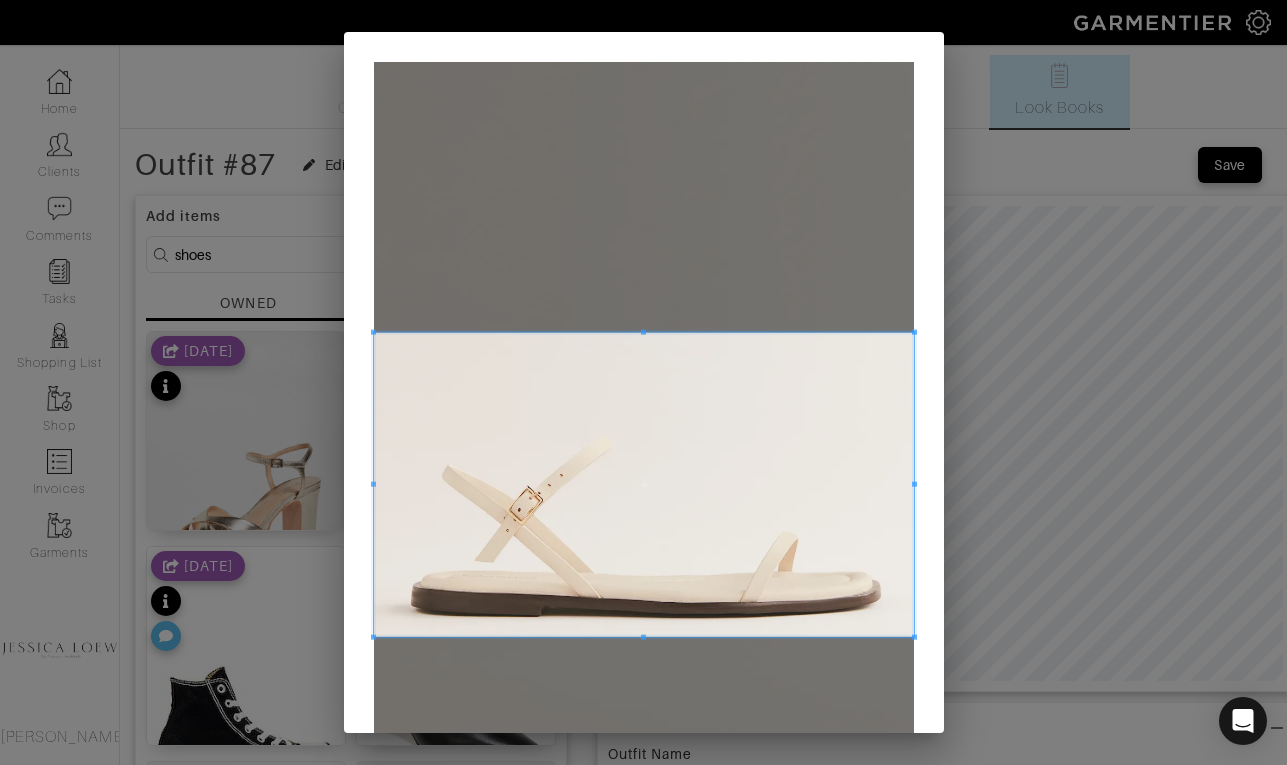 click at bounding box center (644, 485) 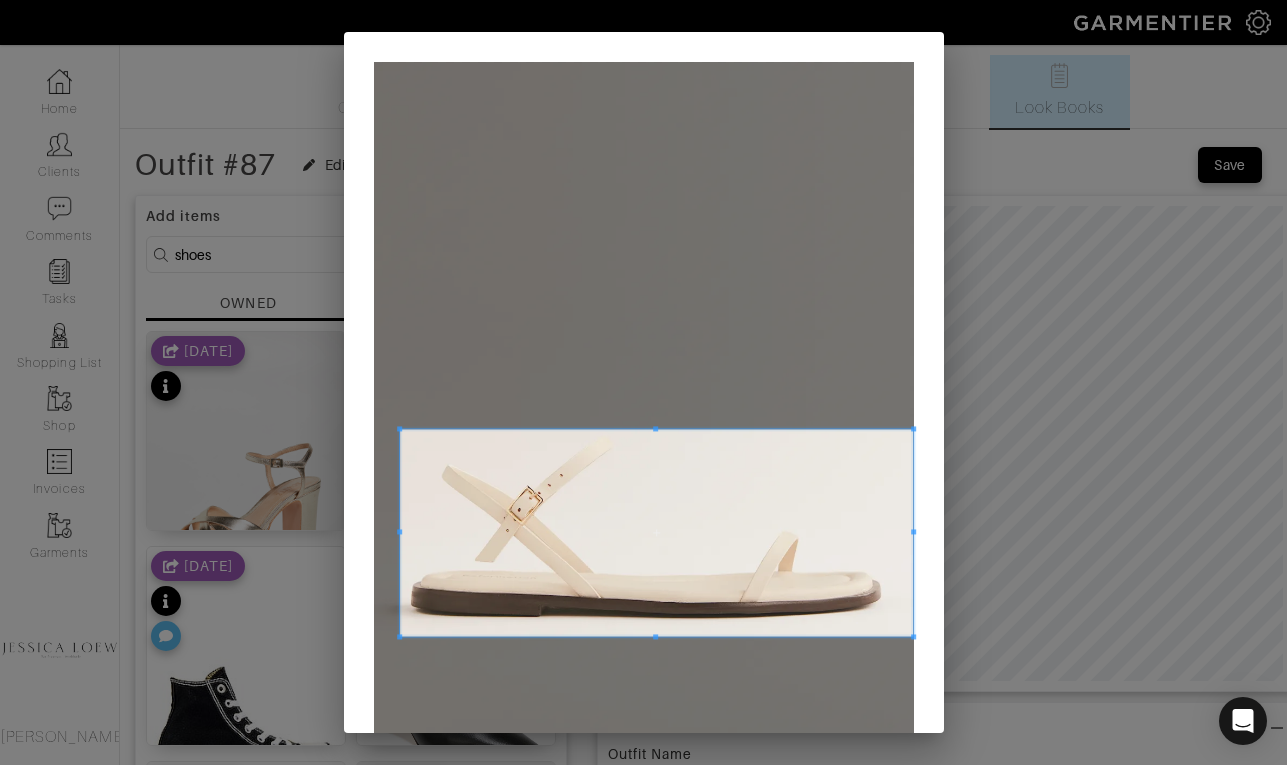 click at bounding box center [399, 428] 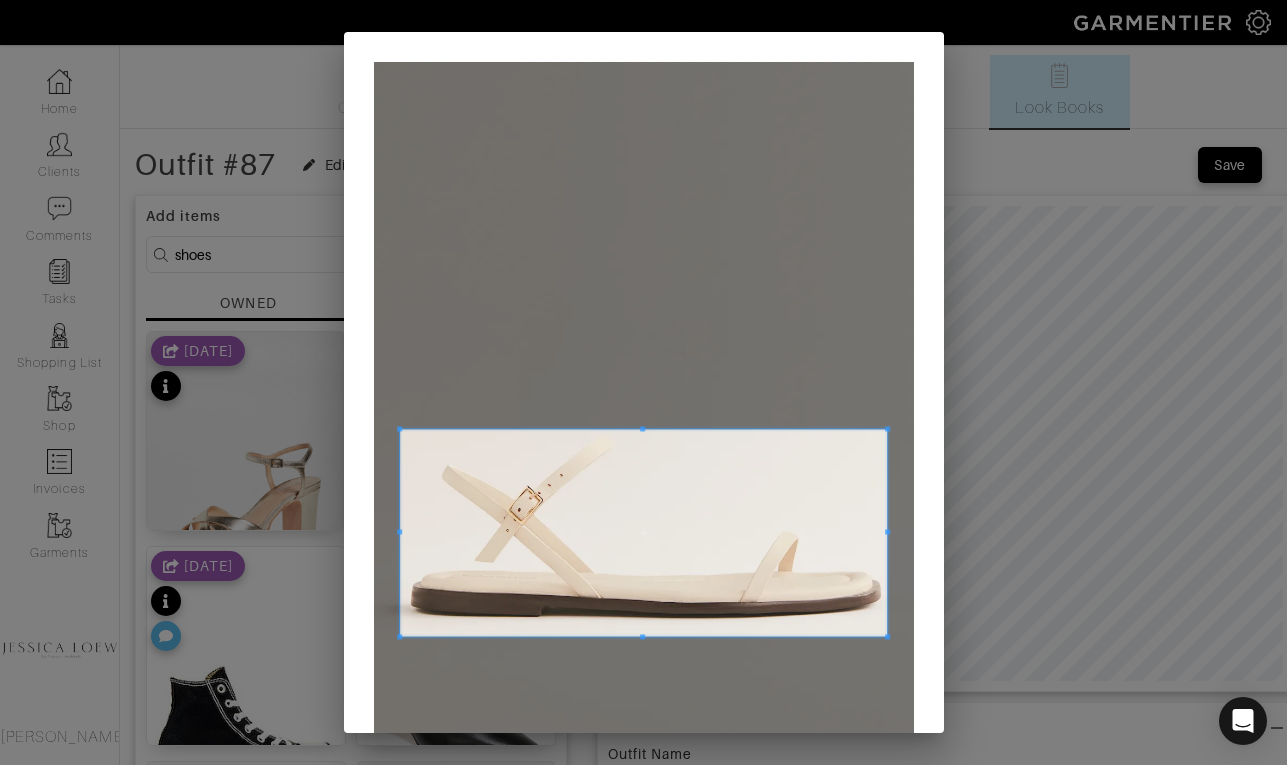click at bounding box center [887, 532] 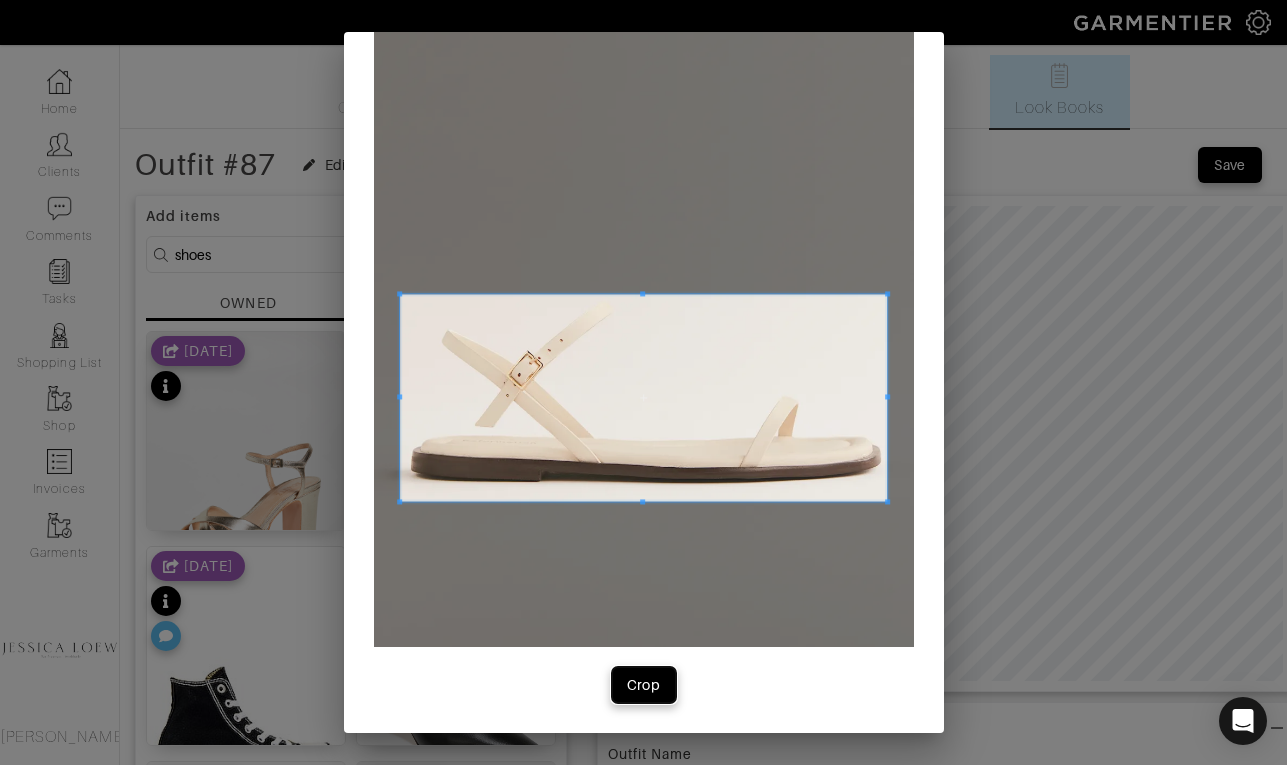 click on "Crop" at bounding box center [644, 685] 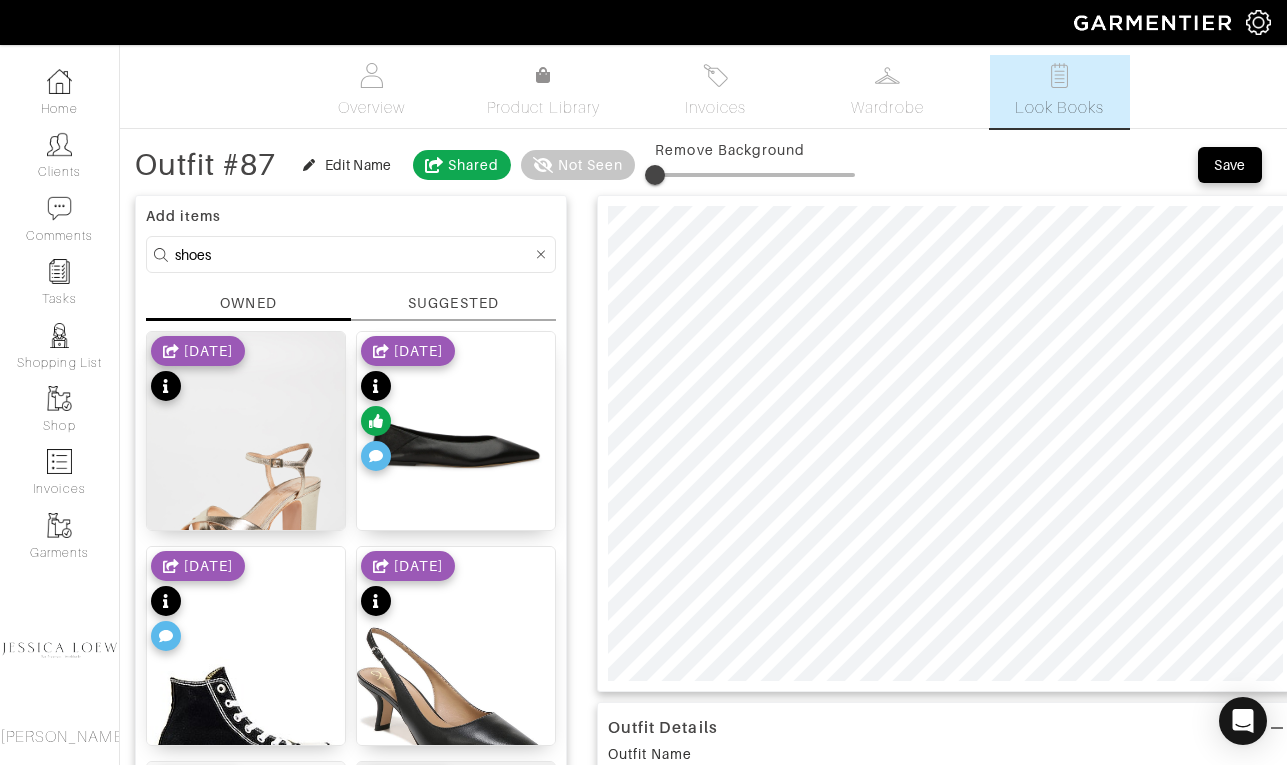 click on "shoes" at bounding box center (353, 254) 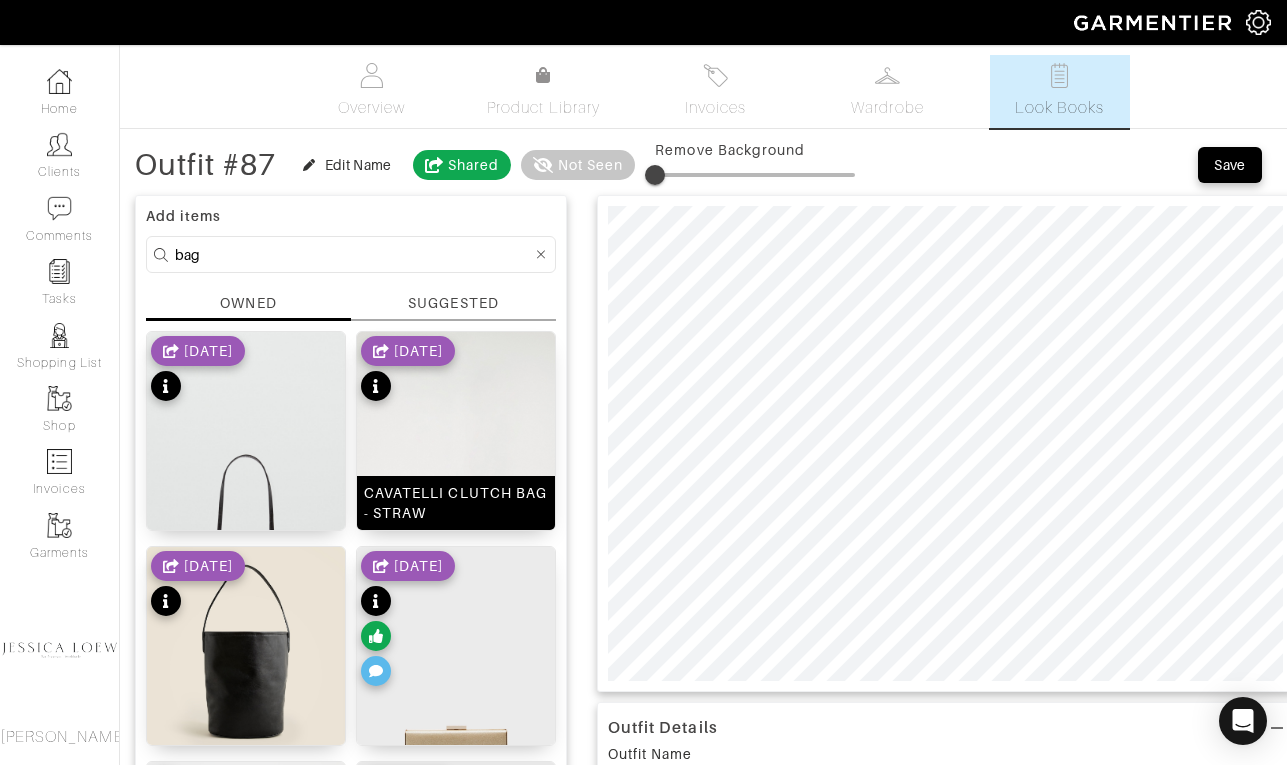click at bounding box center (456, 480) 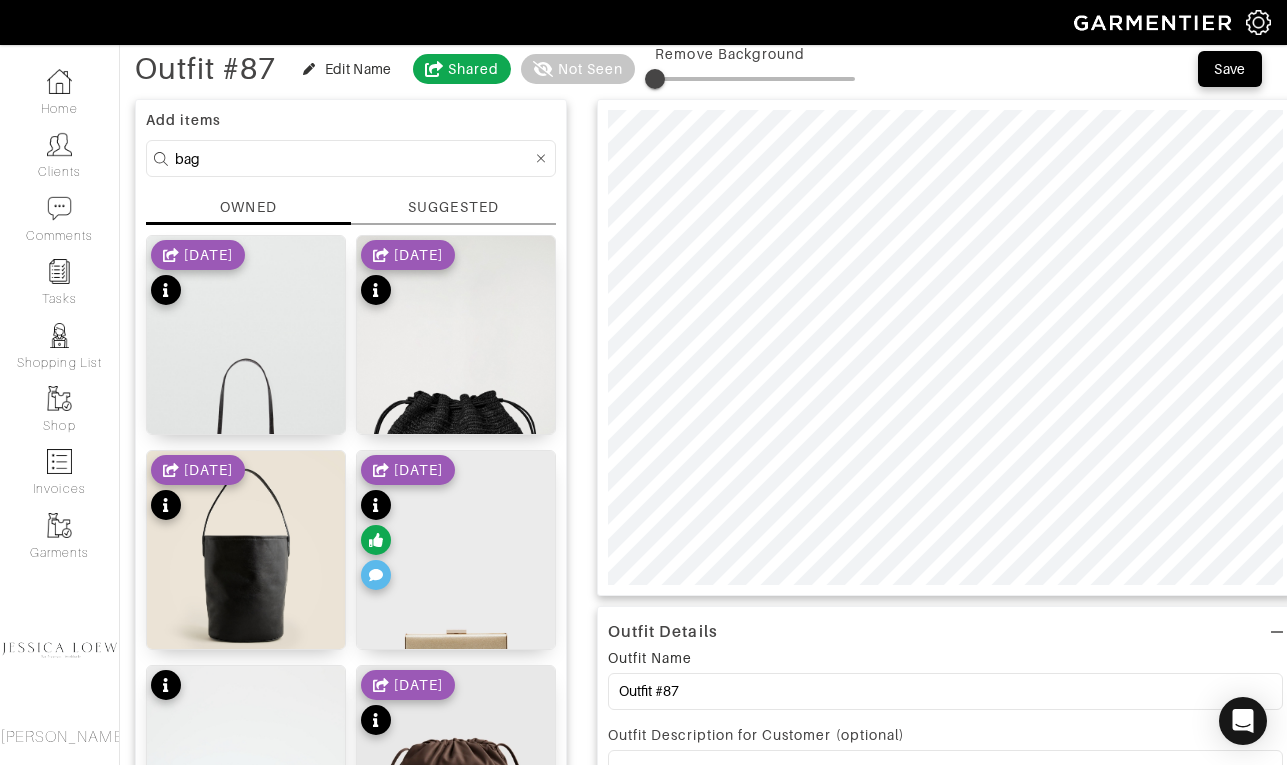 scroll, scrollTop: 95, scrollLeft: 0, axis: vertical 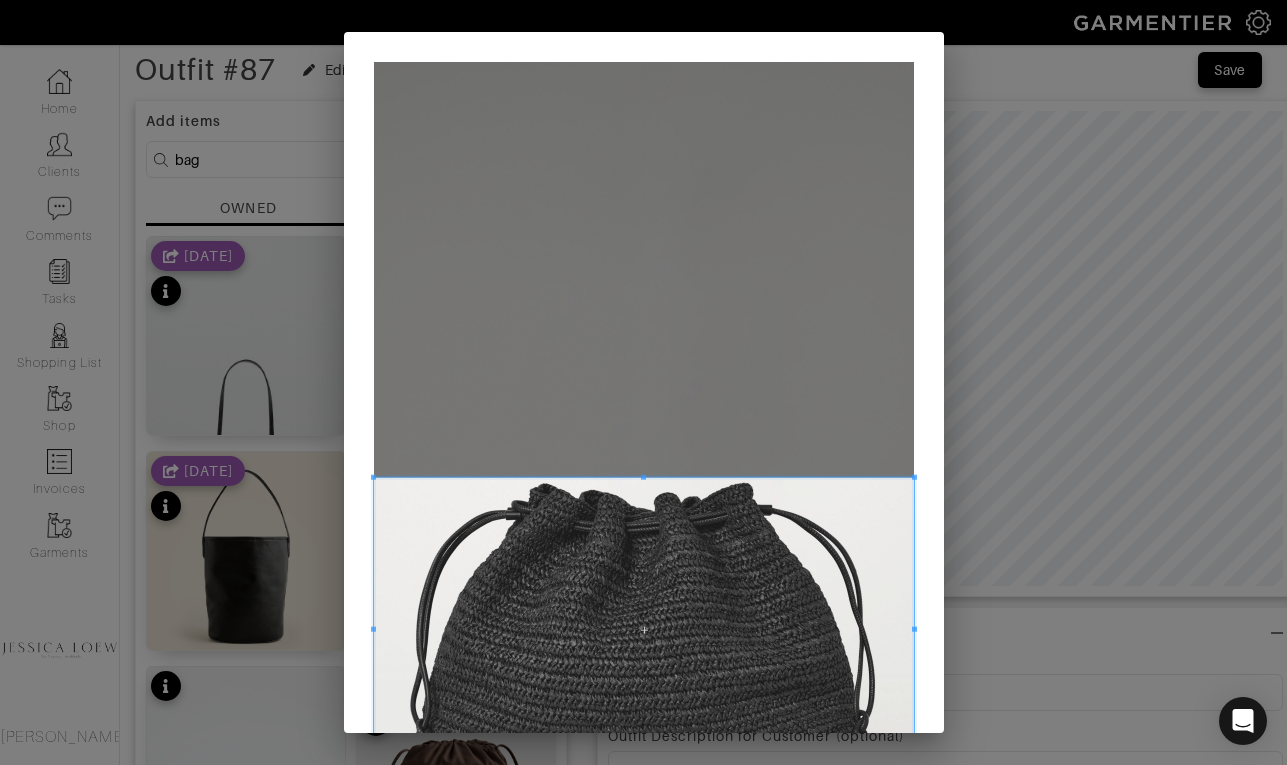 click at bounding box center [644, 630] 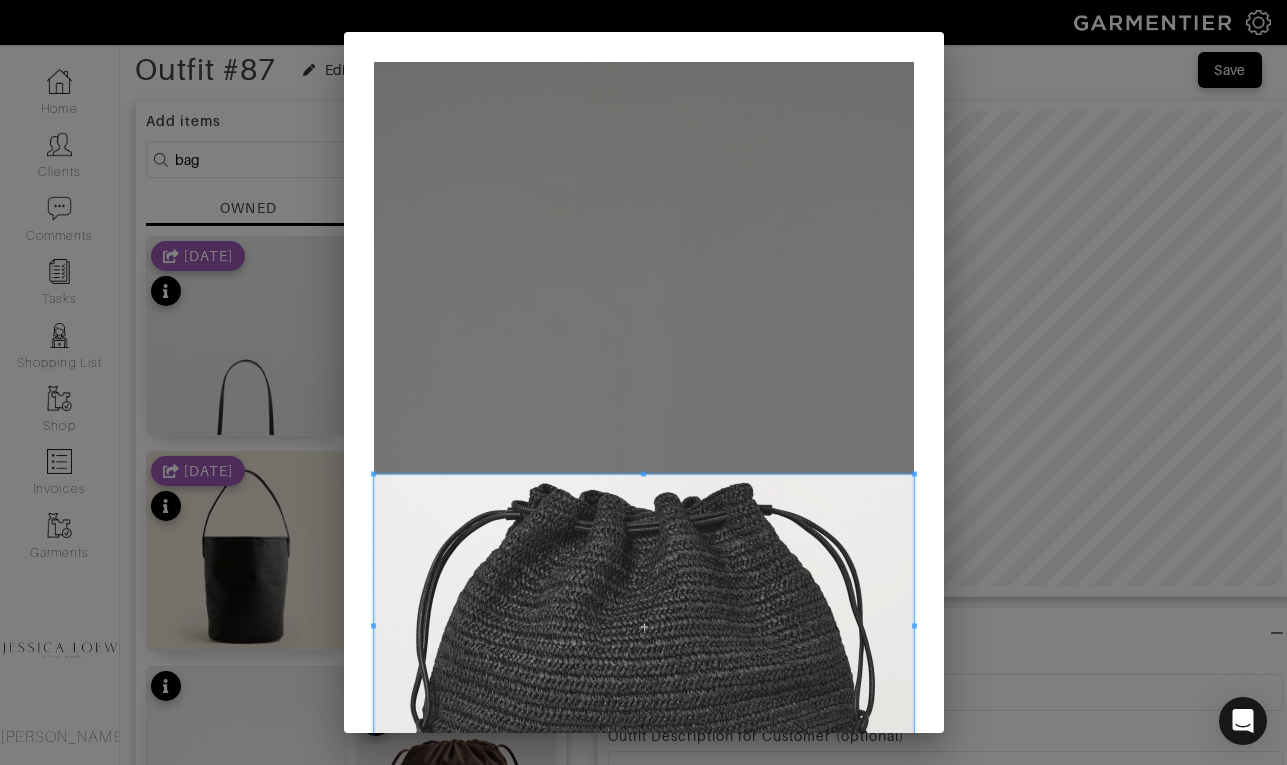 scroll, scrollTop: 100, scrollLeft: 0, axis: vertical 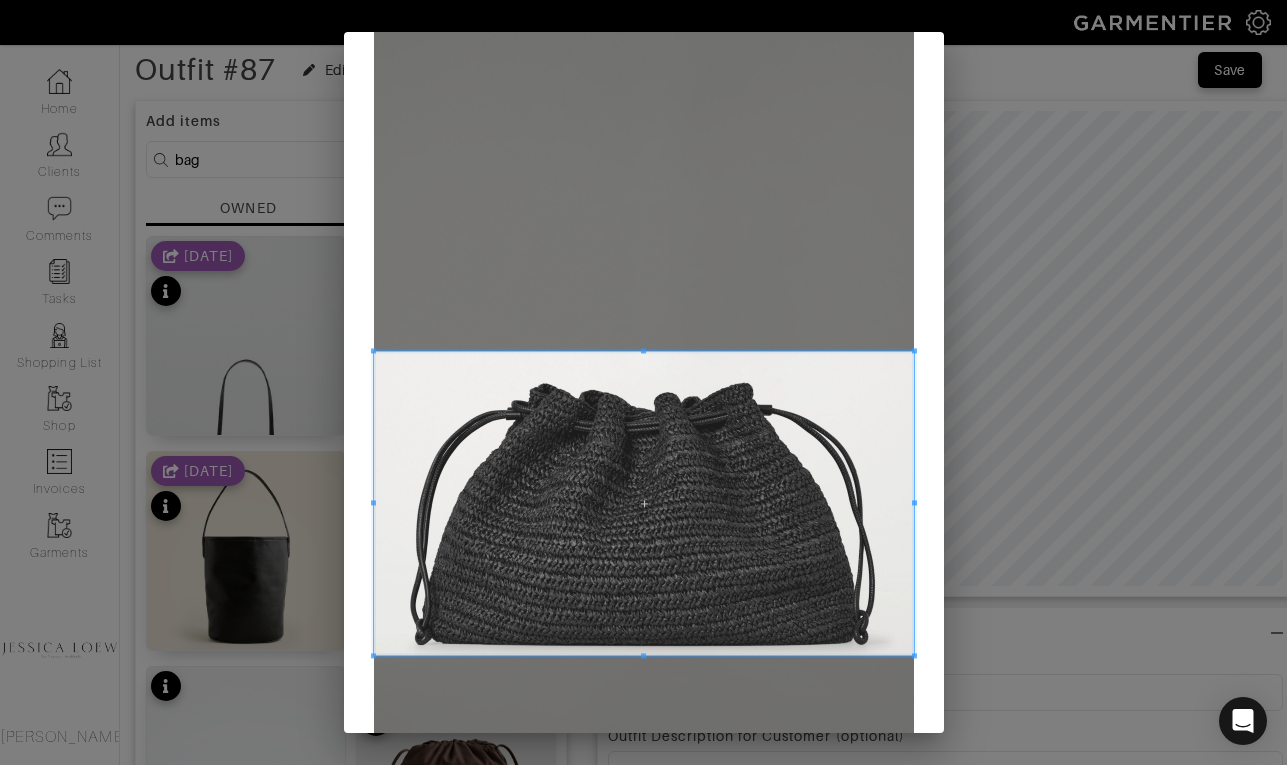 click at bounding box center (644, 503) 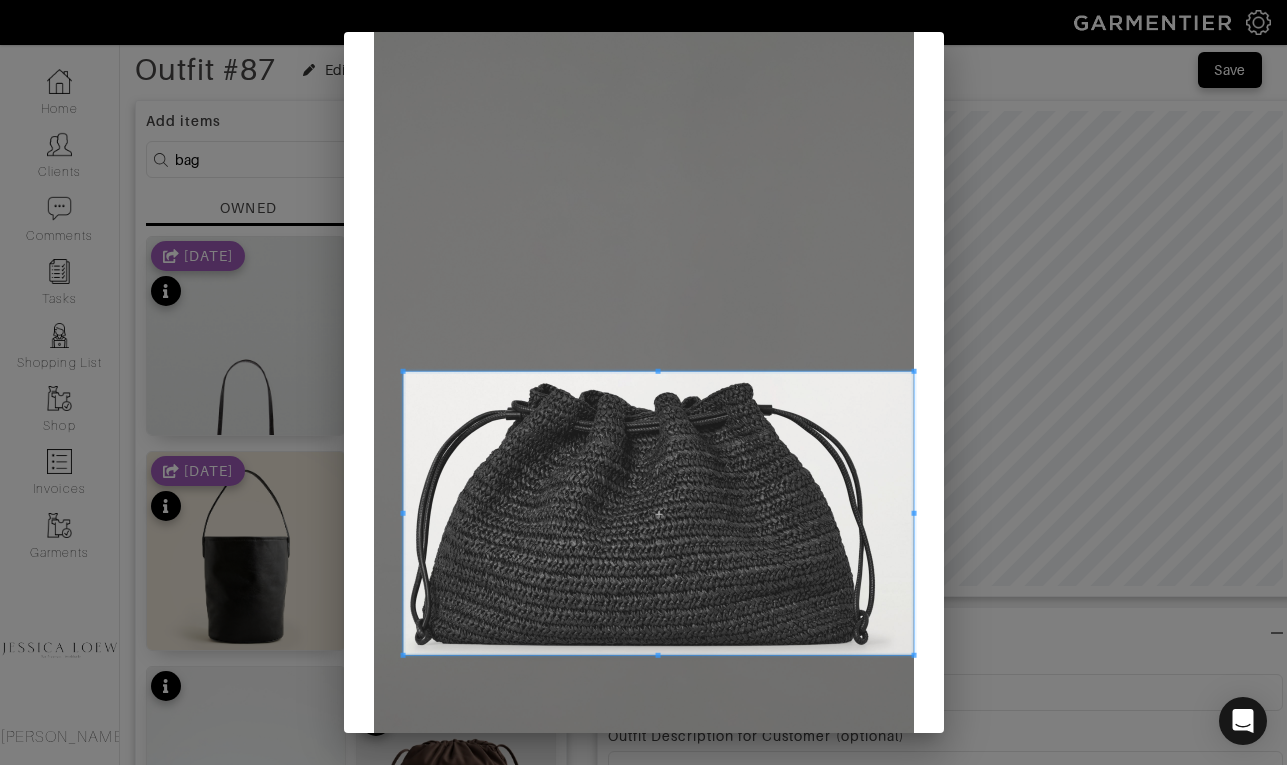 click at bounding box center [402, 371] 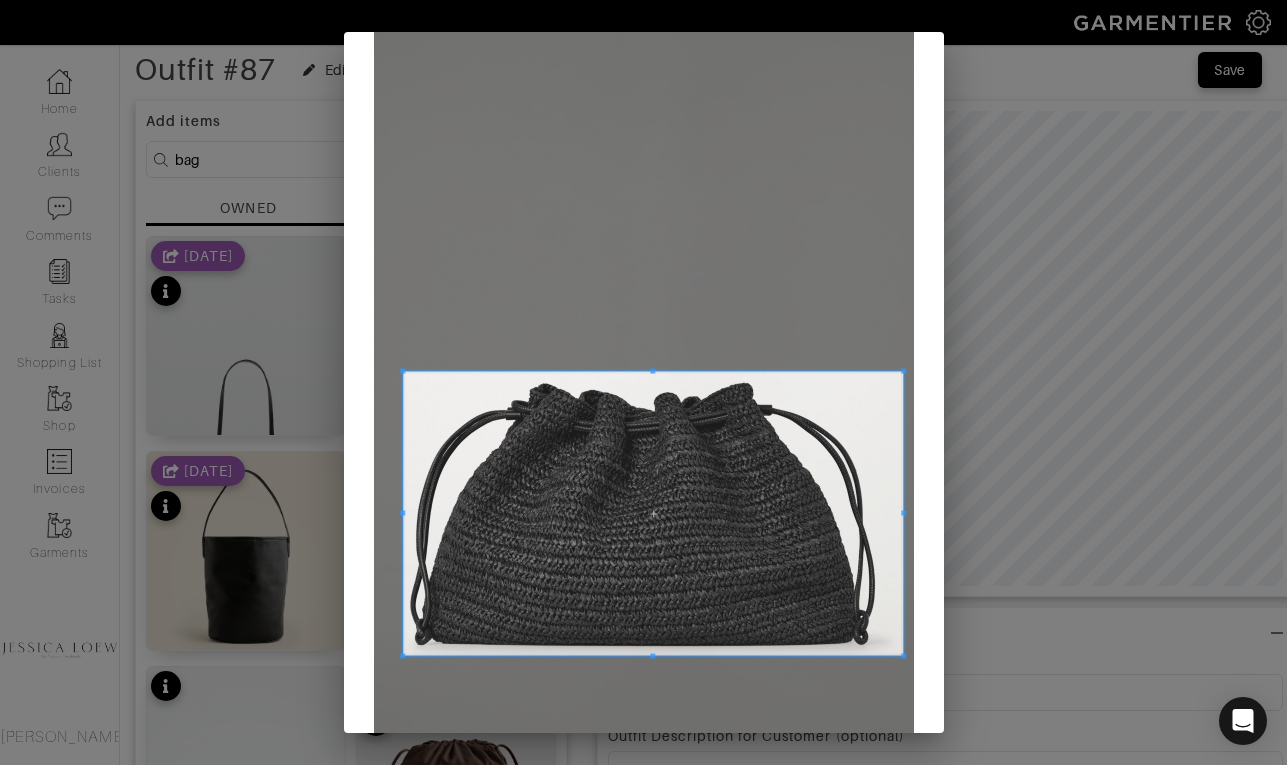 click at bounding box center [903, 512] 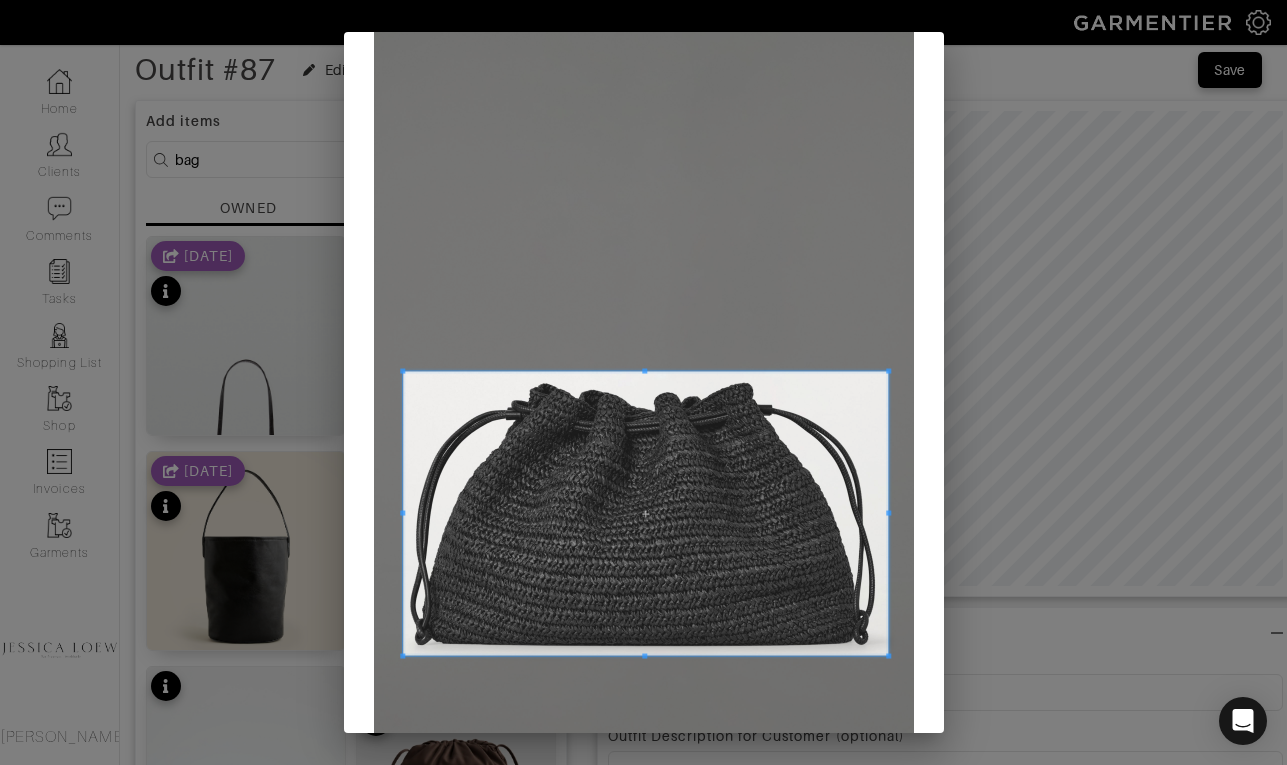 click at bounding box center [888, 512] 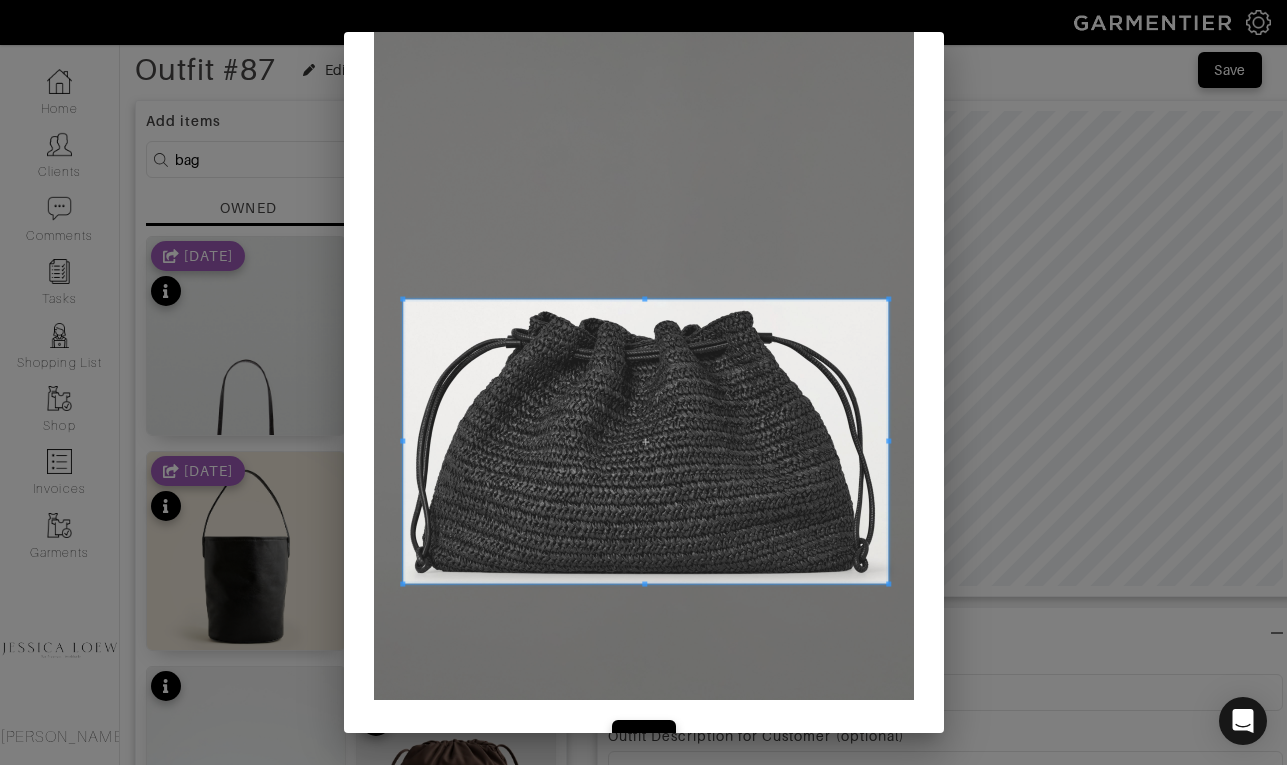 scroll, scrollTop: 225, scrollLeft: 0, axis: vertical 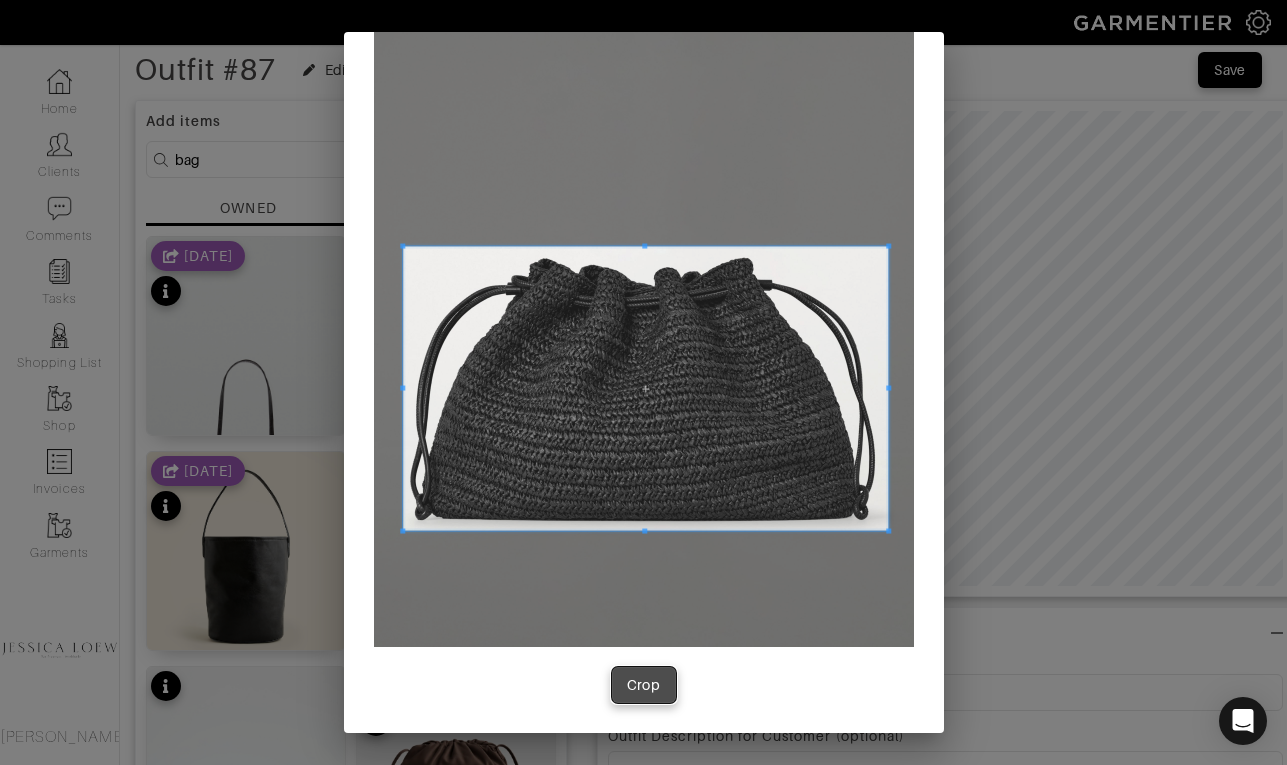 click on "Crop" at bounding box center [644, 685] 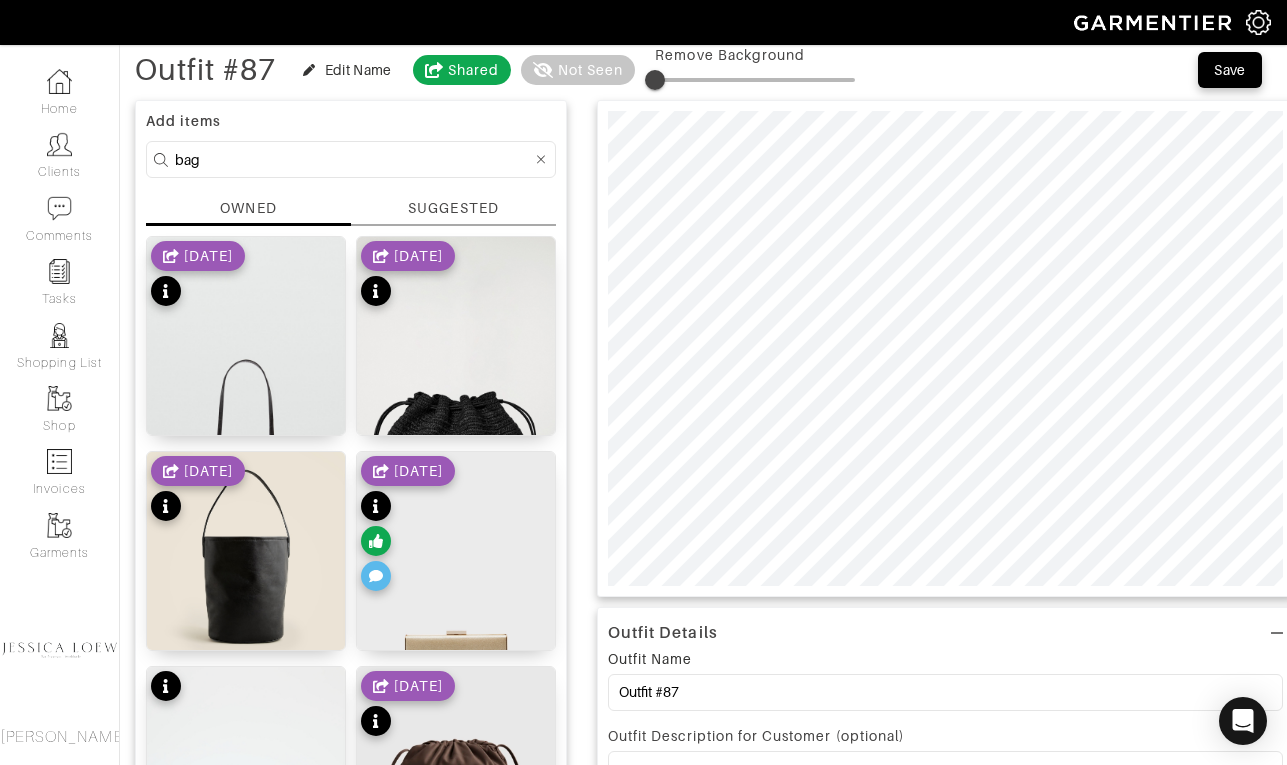 click on "bag" at bounding box center [353, 159] 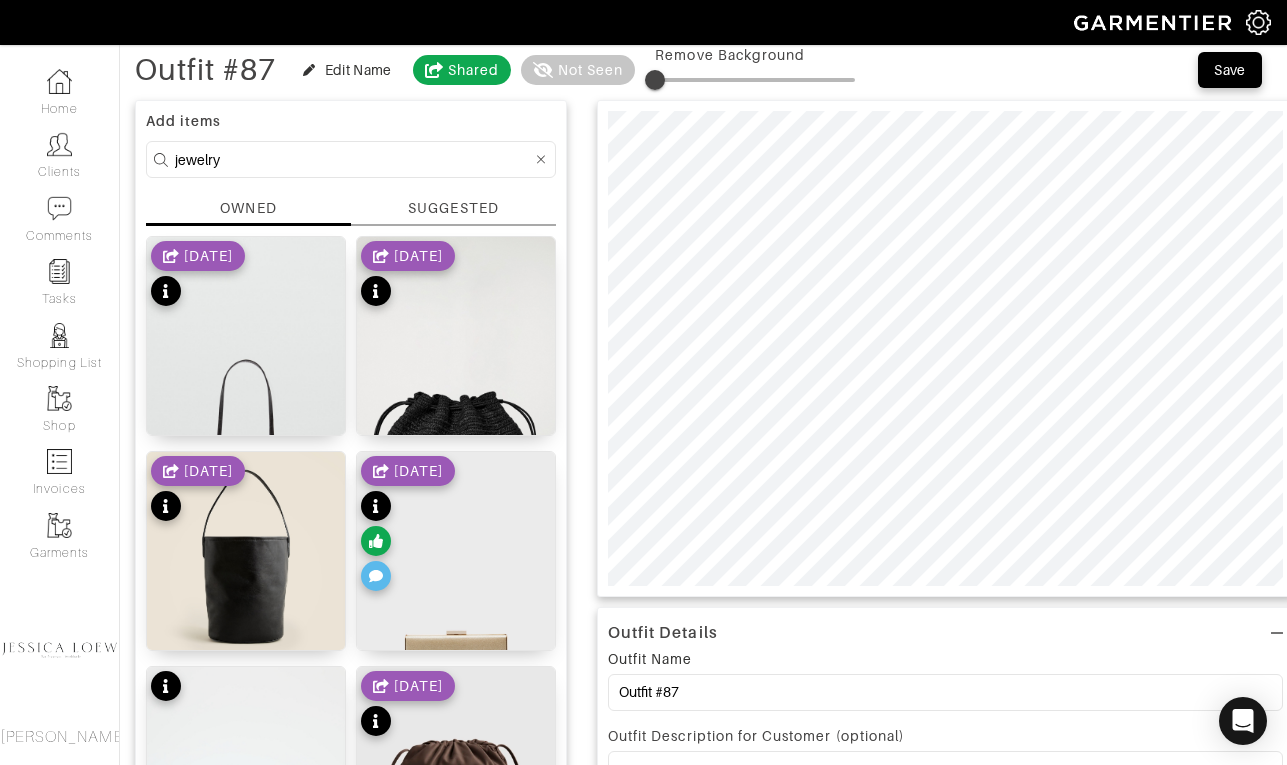 type on "jewelry" 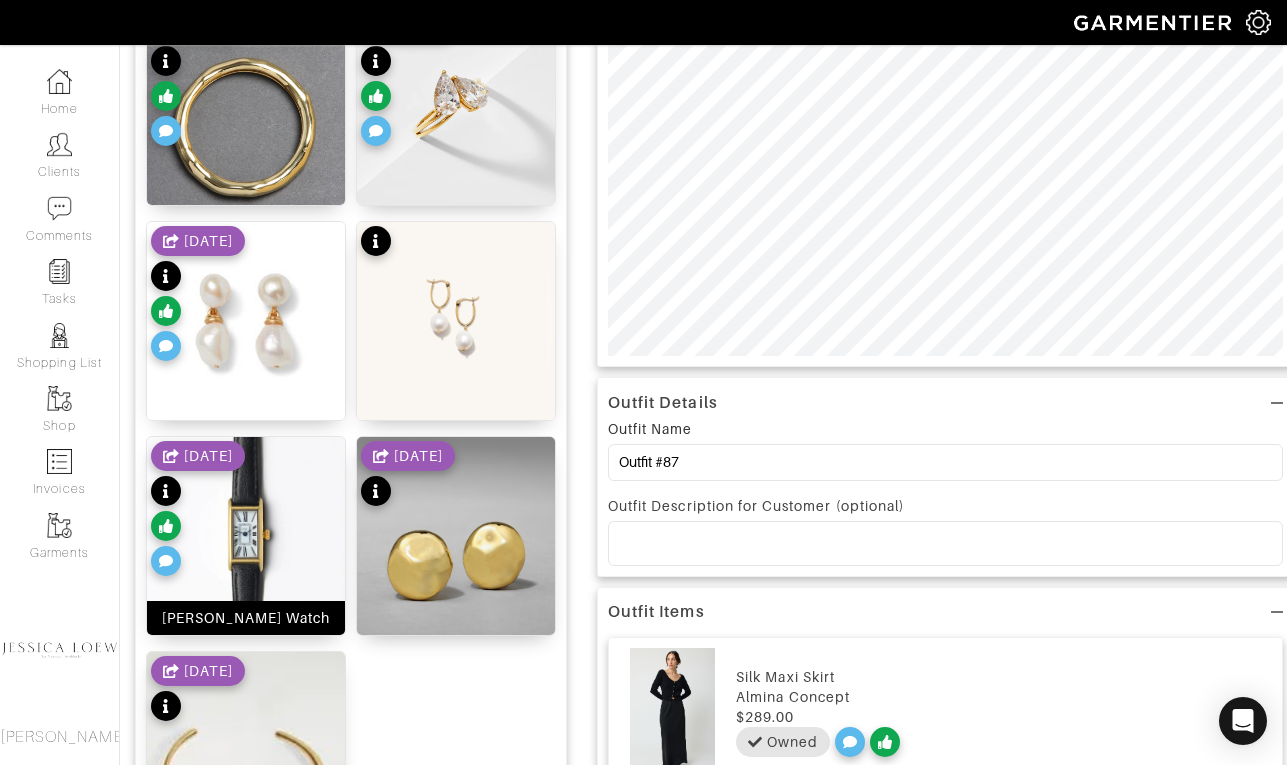 scroll, scrollTop: 332, scrollLeft: 0, axis: vertical 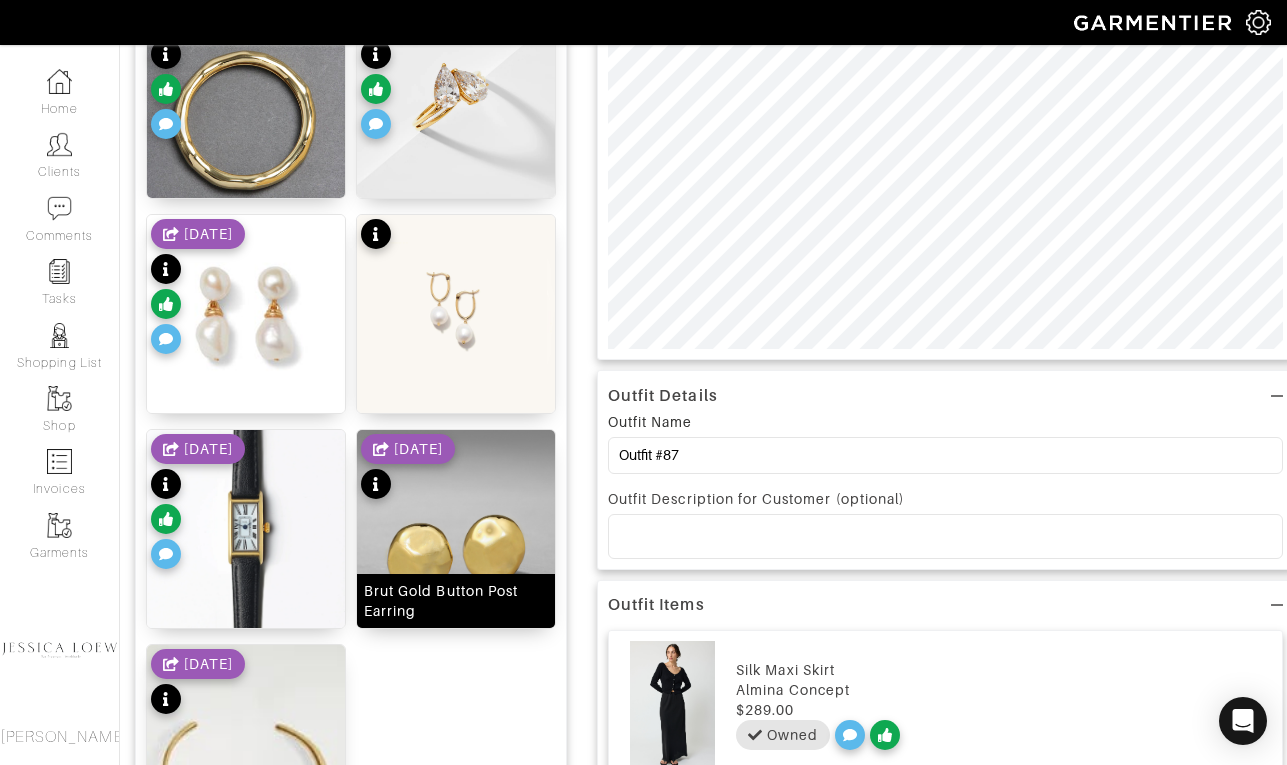 click at bounding box center [456, 554] 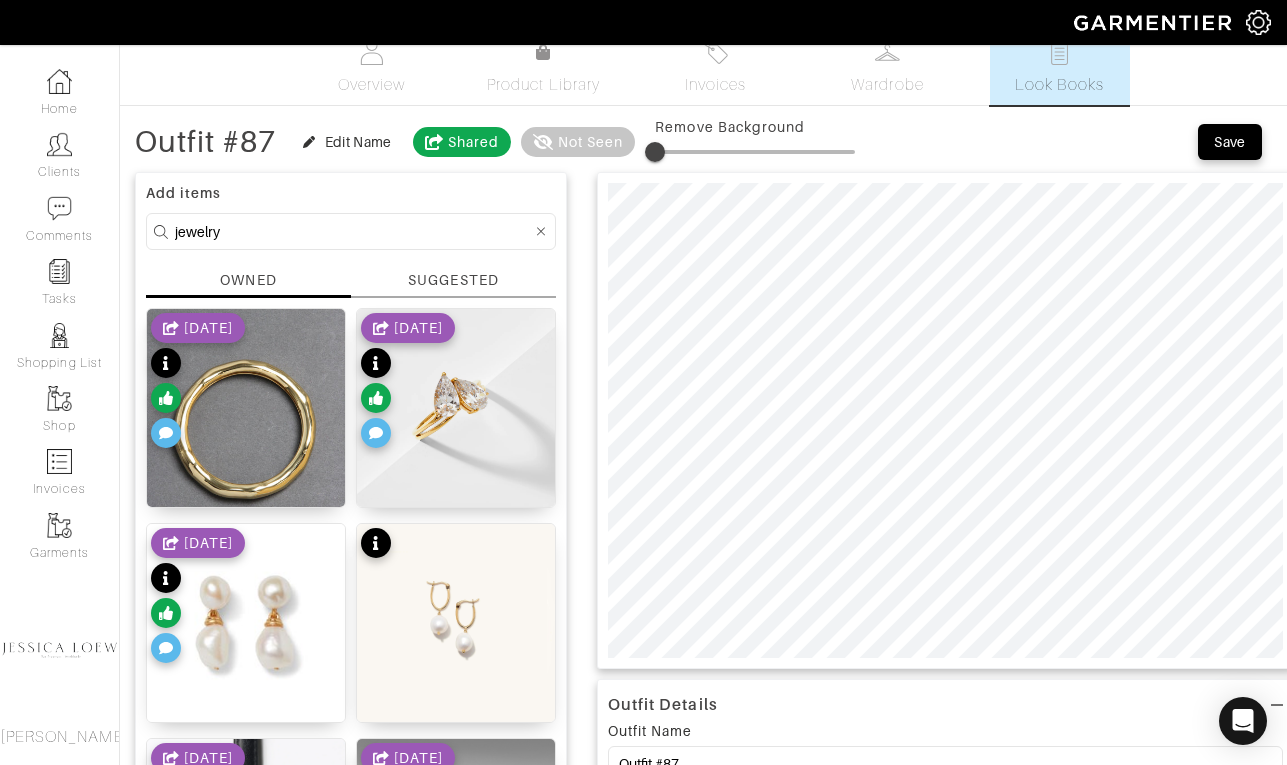 scroll, scrollTop: 1, scrollLeft: 0, axis: vertical 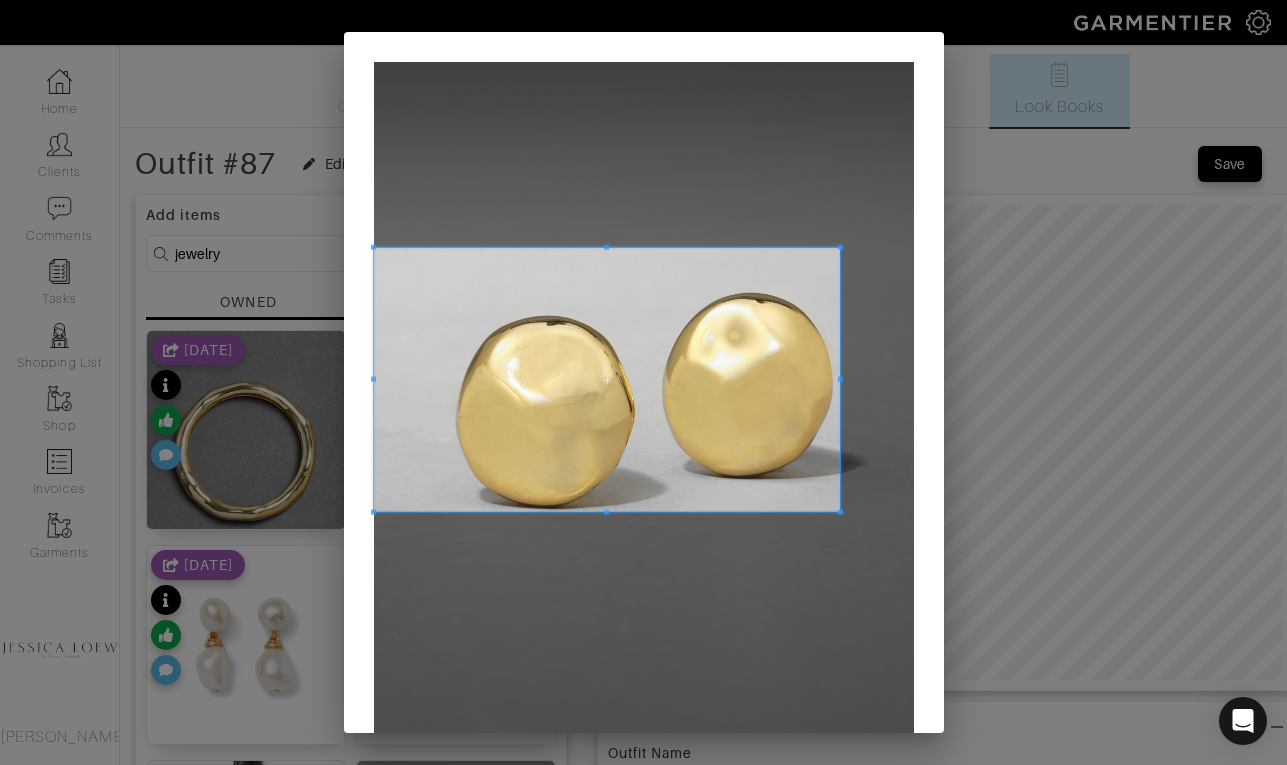 click at bounding box center [840, 511] 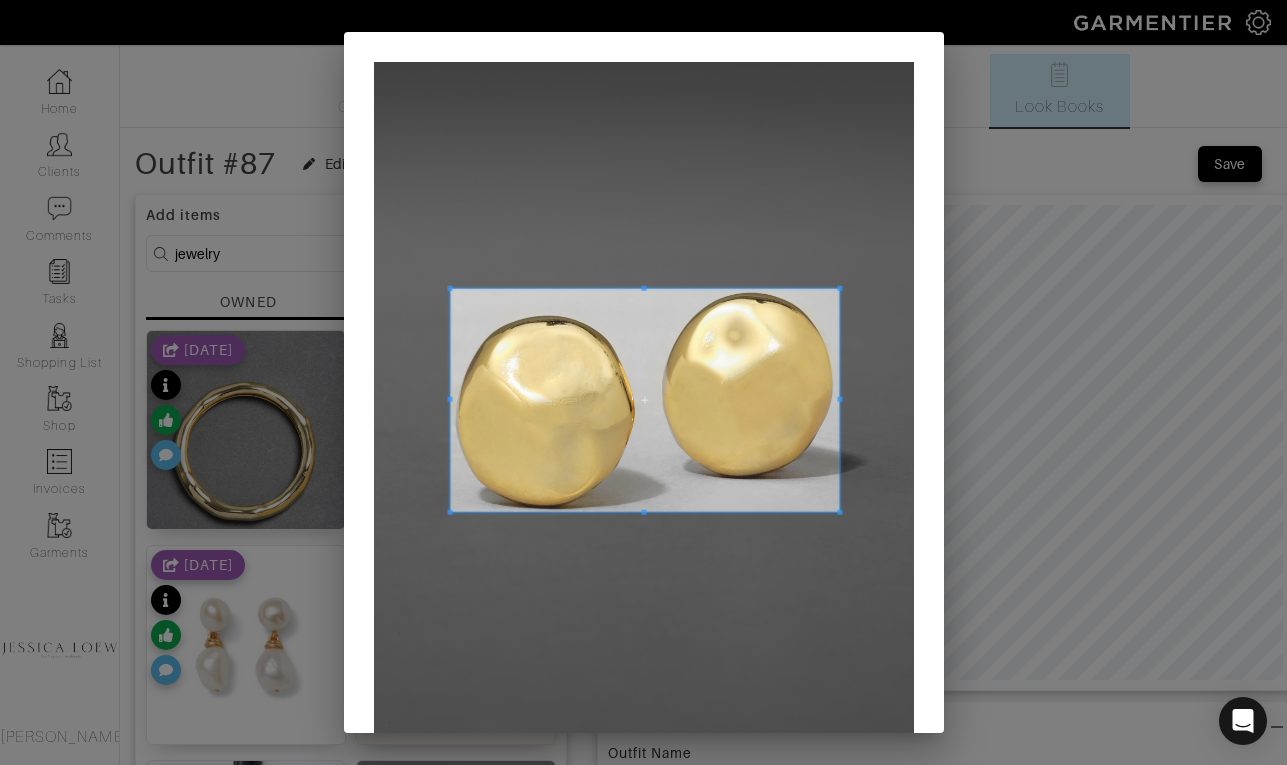 click at bounding box center [449, 288] 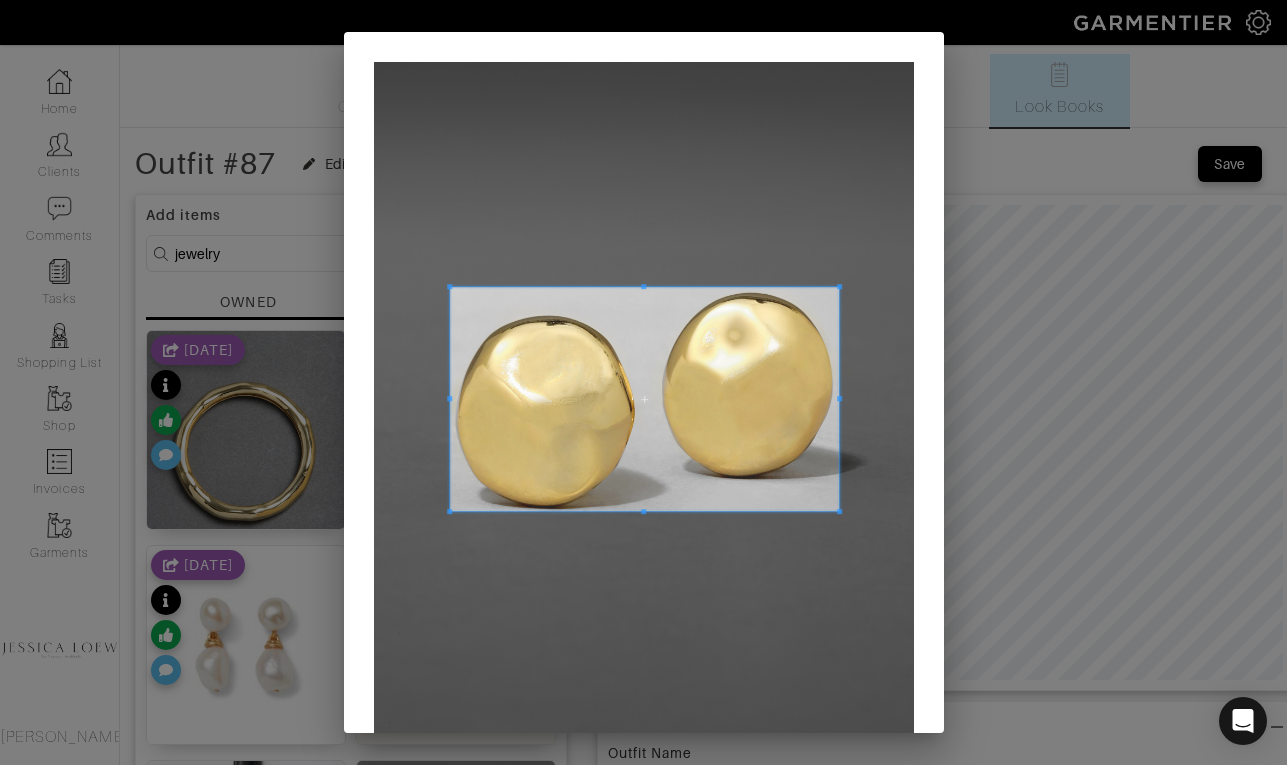 scroll, scrollTop: 90, scrollLeft: 0, axis: vertical 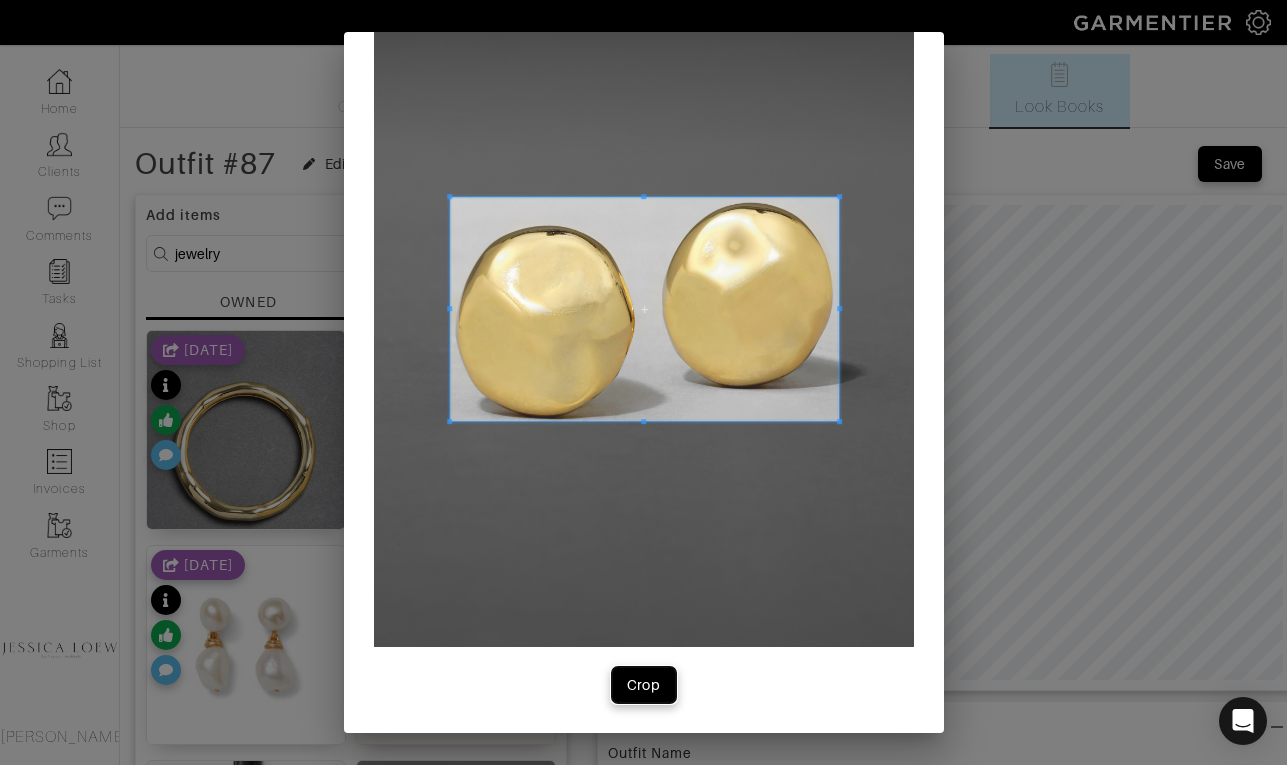 click on "Crop" at bounding box center [644, 685] 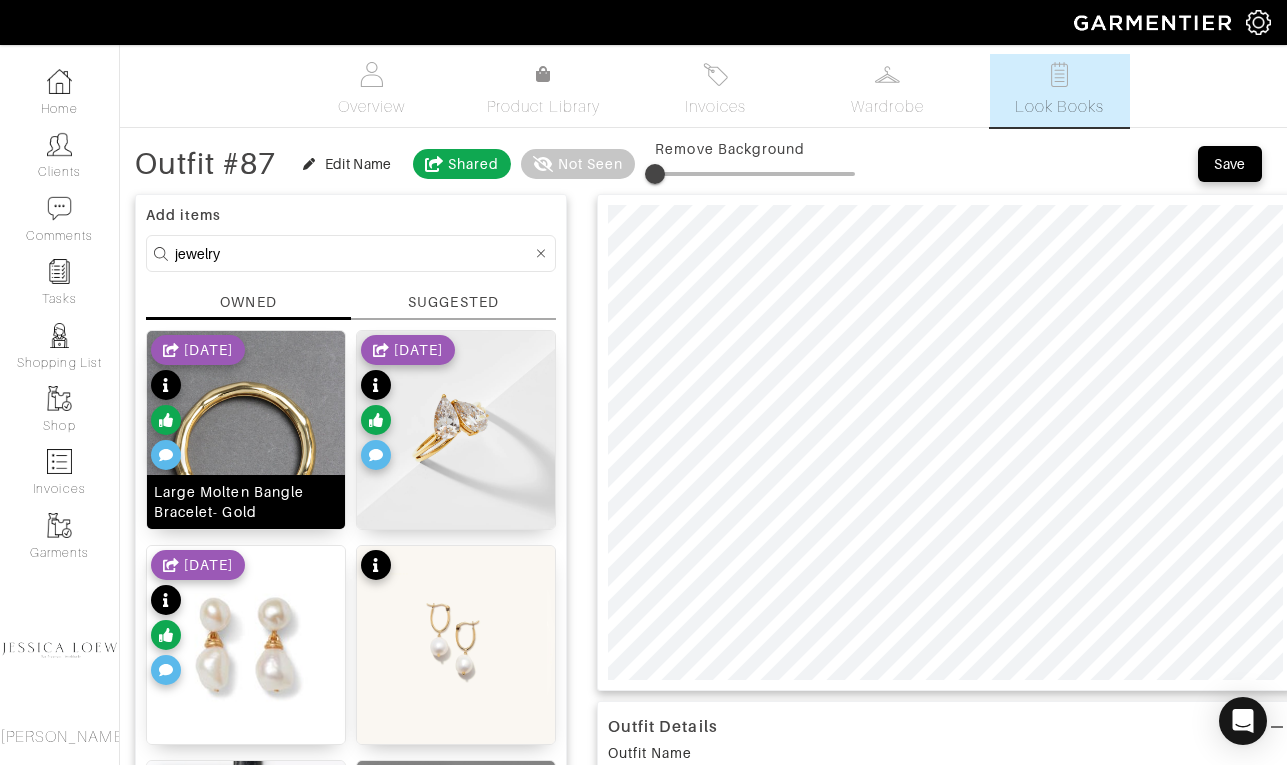 click at bounding box center (246, 455) 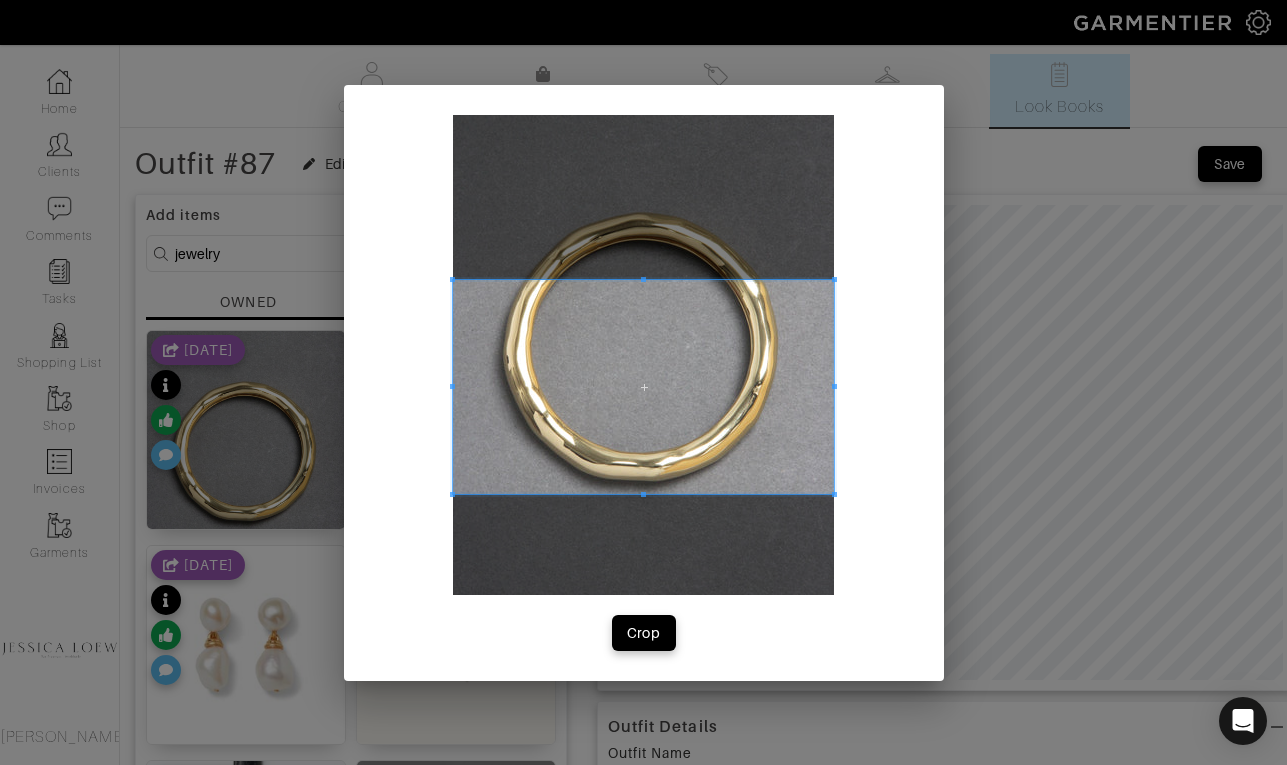 click at bounding box center (643, 387) 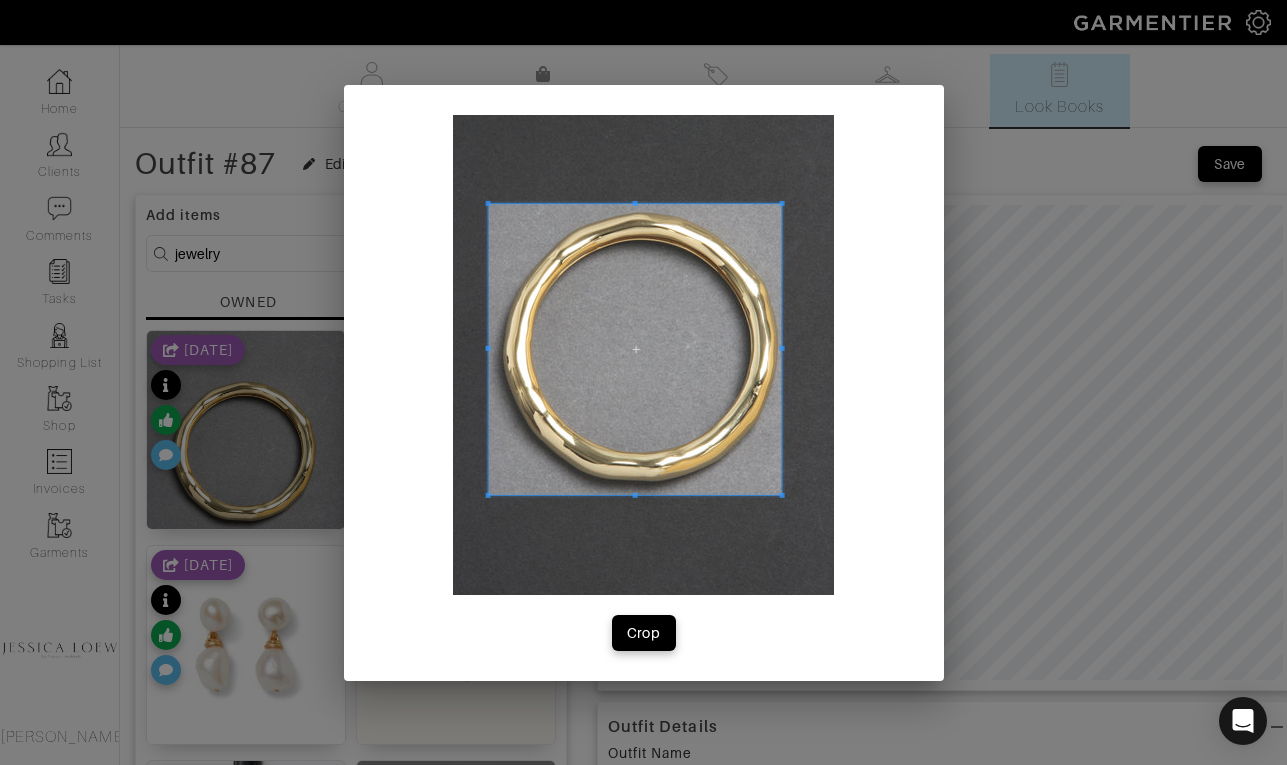 click at bounding box center [643, 355] 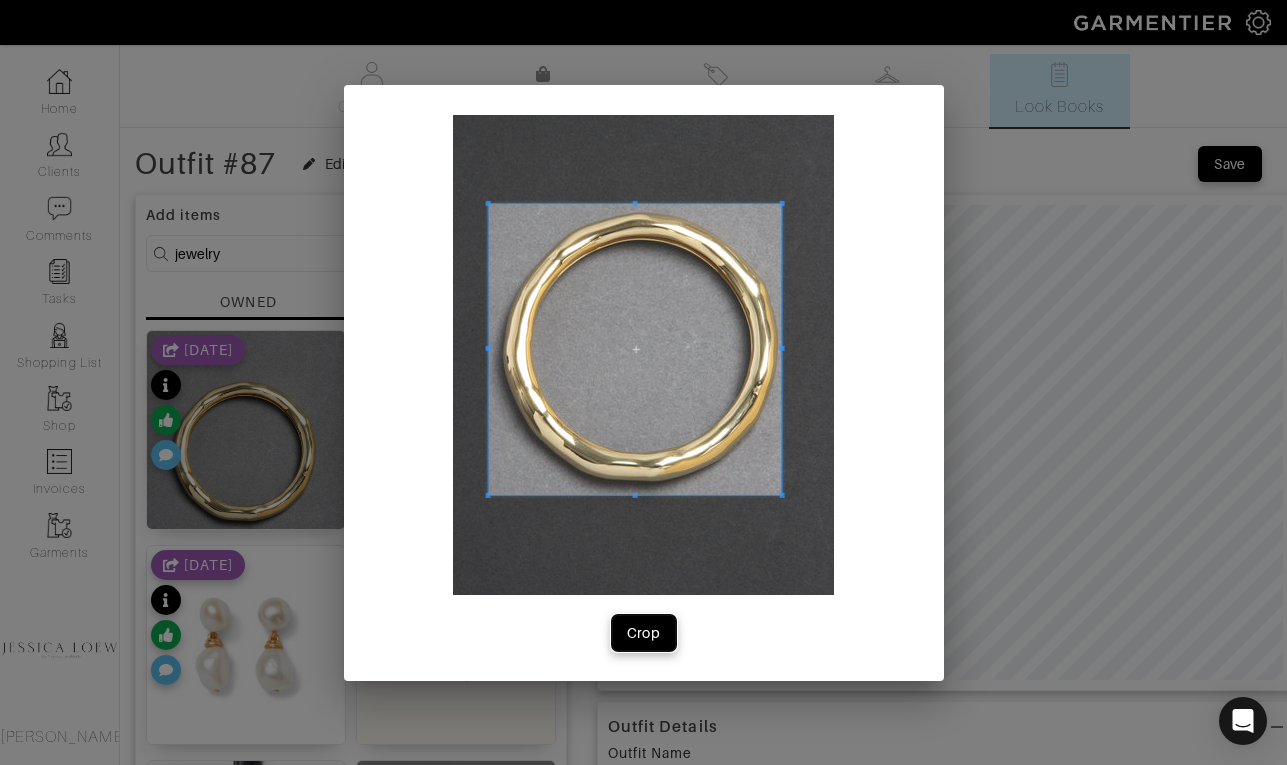 click on "Crop" at bounding box center (644, 633) 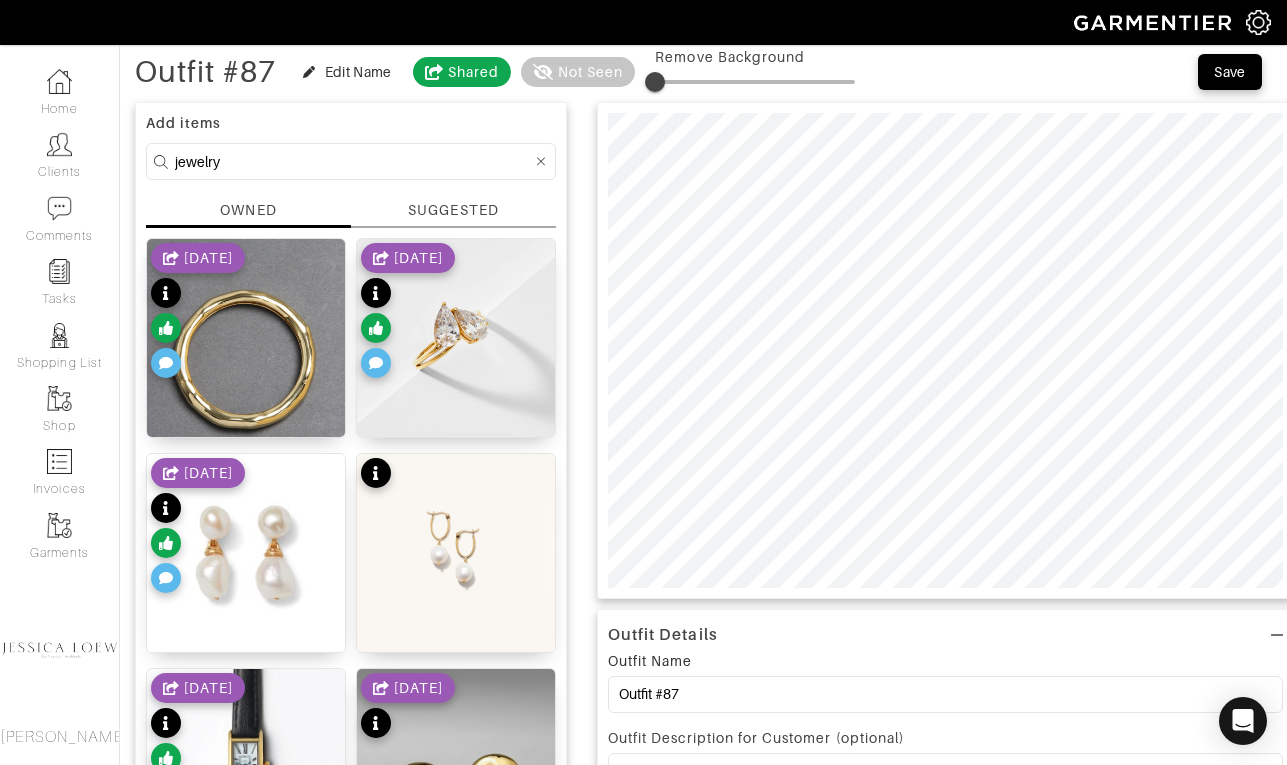 scroll, scrollTop: 95, scrollLeft: 0, axis: vertical 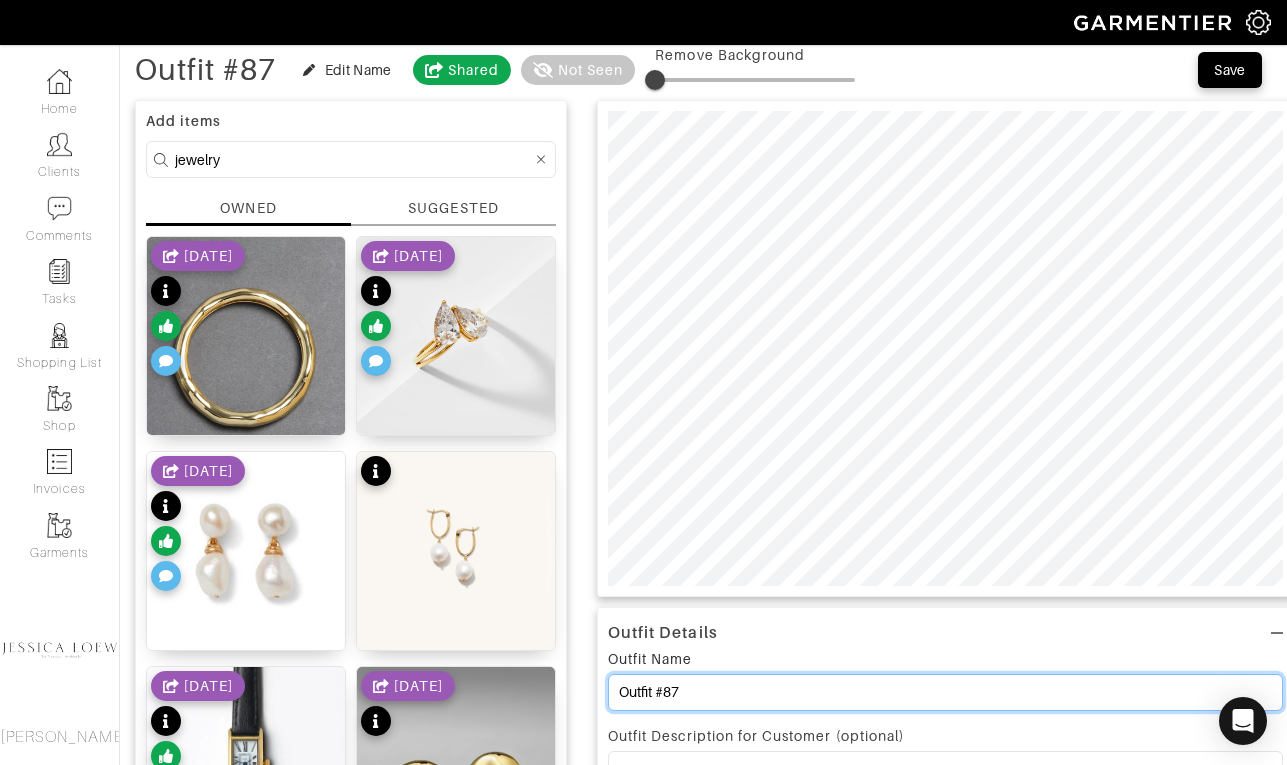 click on "Outfit #87" at bounding box center [945, 692] 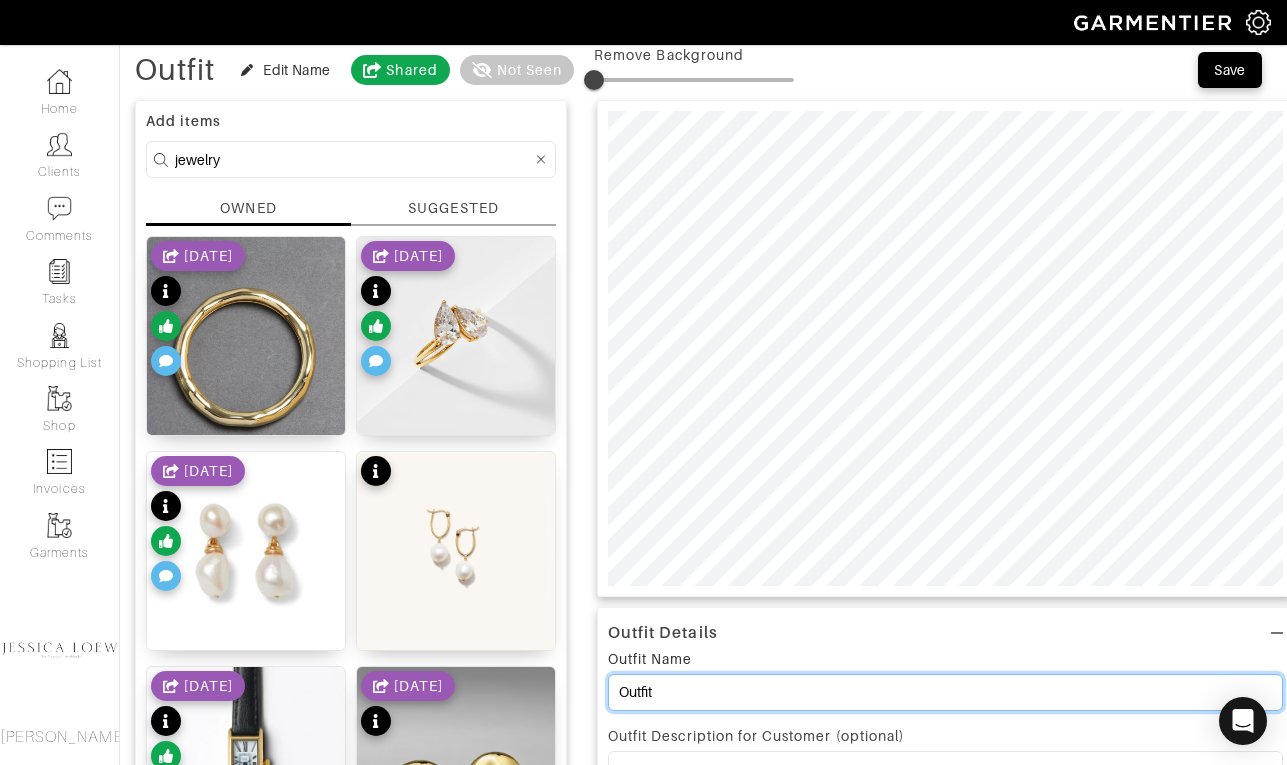 scroll, scrollTop: 0, scrollLeft: 0, axis: both 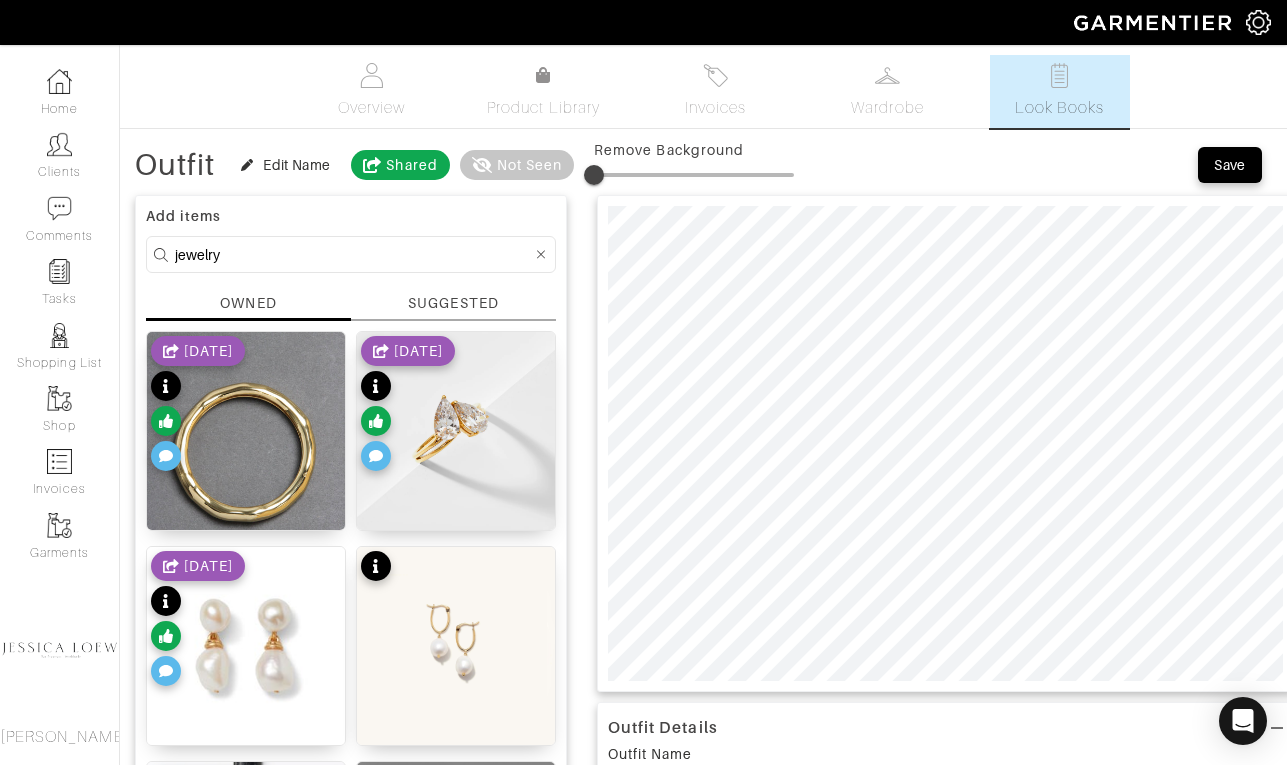 type on "Outfit" 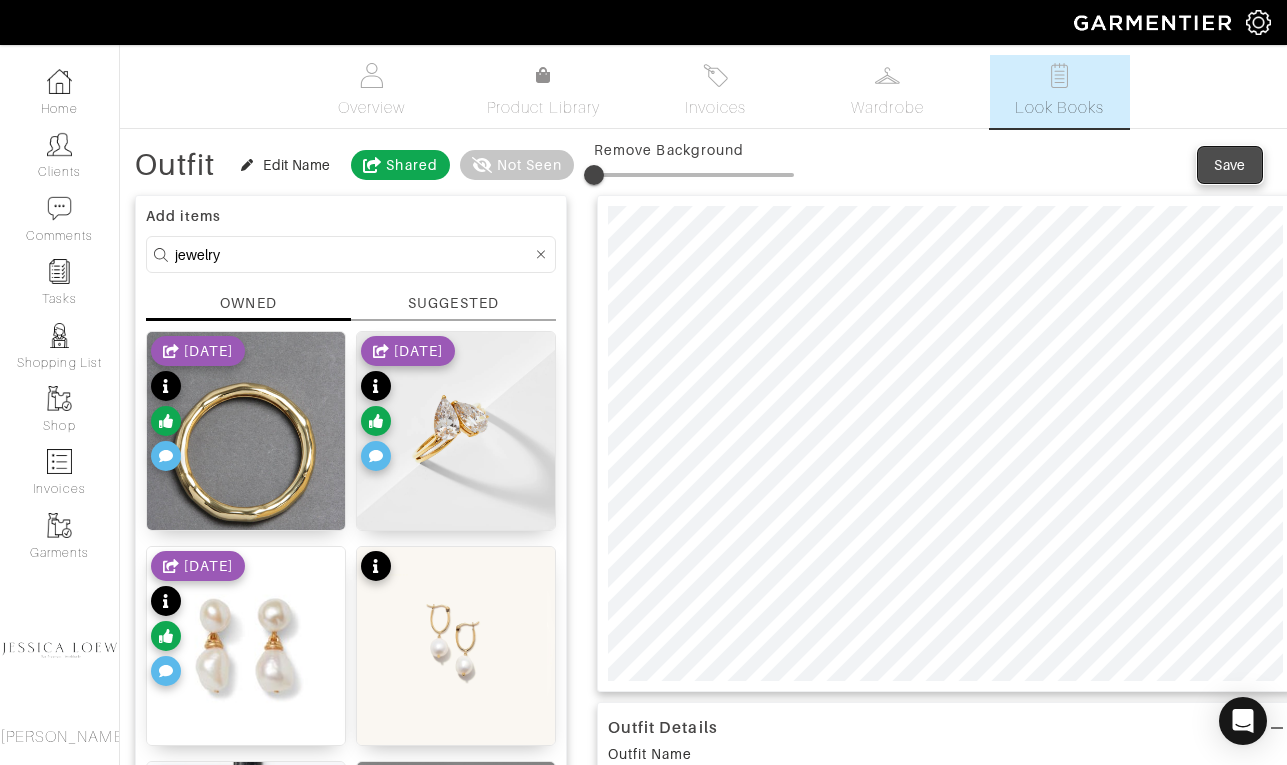 click on "Save" at bounding box center [1230, 165] 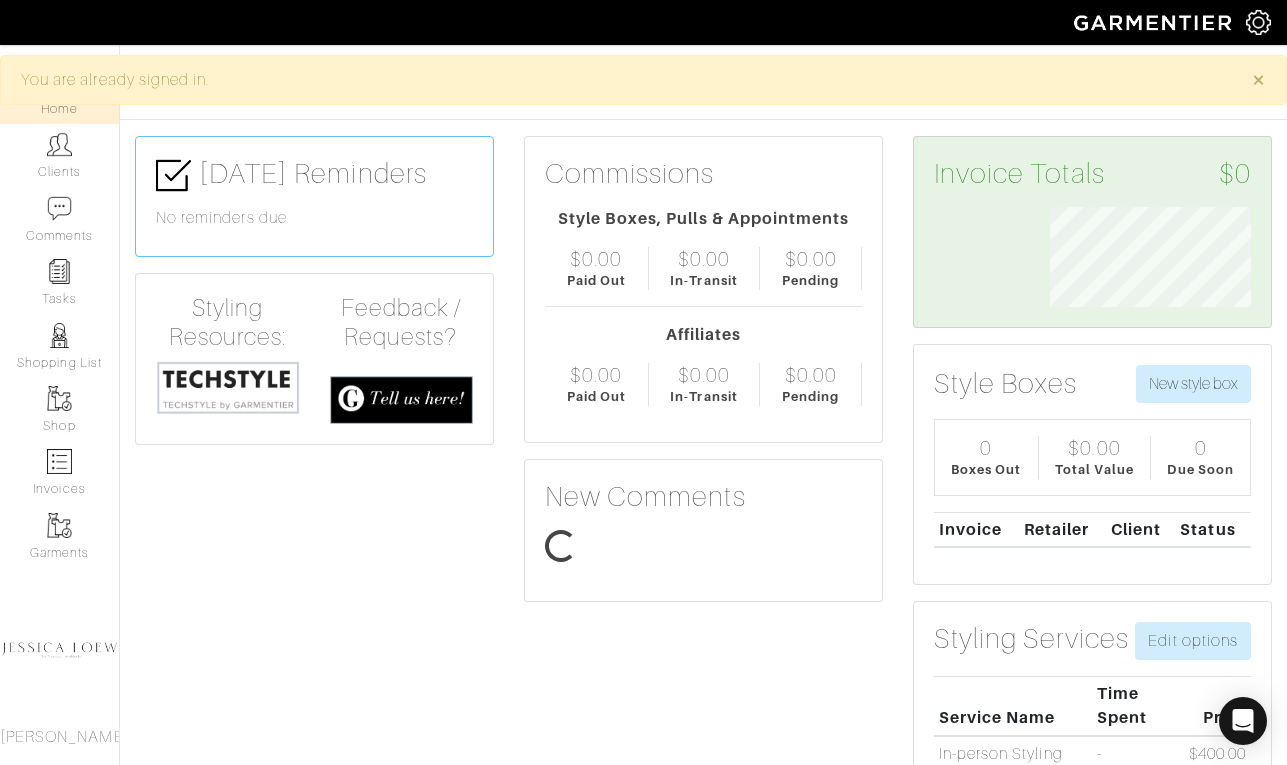 scroll, scrollTop: 0, scrollLeft: 0, axis: both 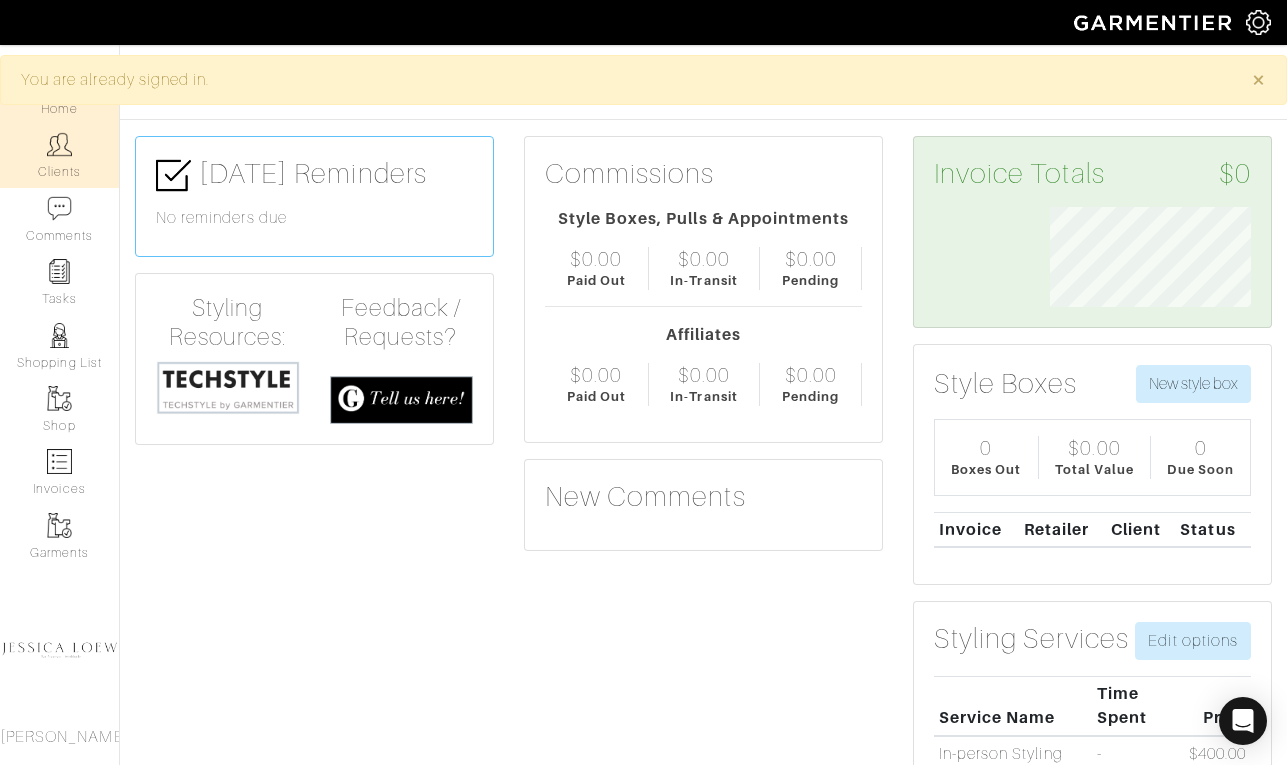 click on "Clients" at bounding box center (59, 155) 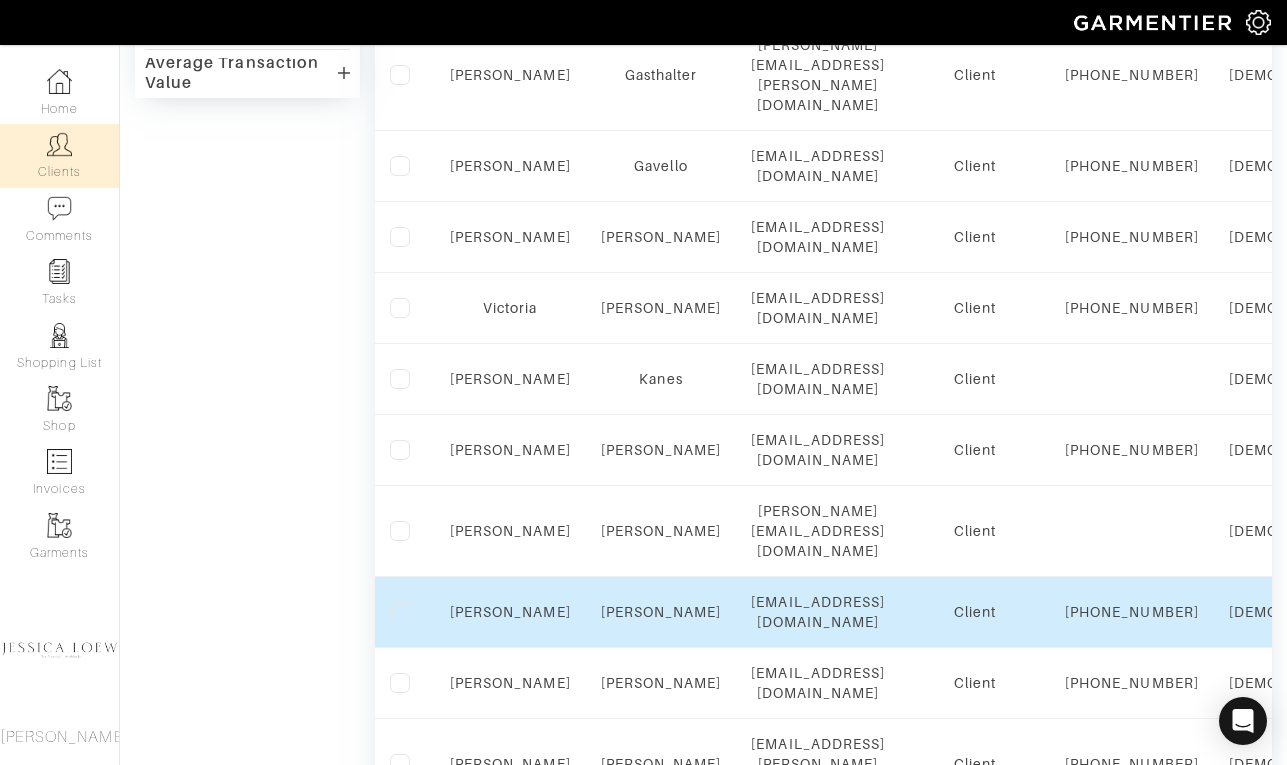 scroll, scrollTop: 859, scrollLeft: 0, axis: vertical 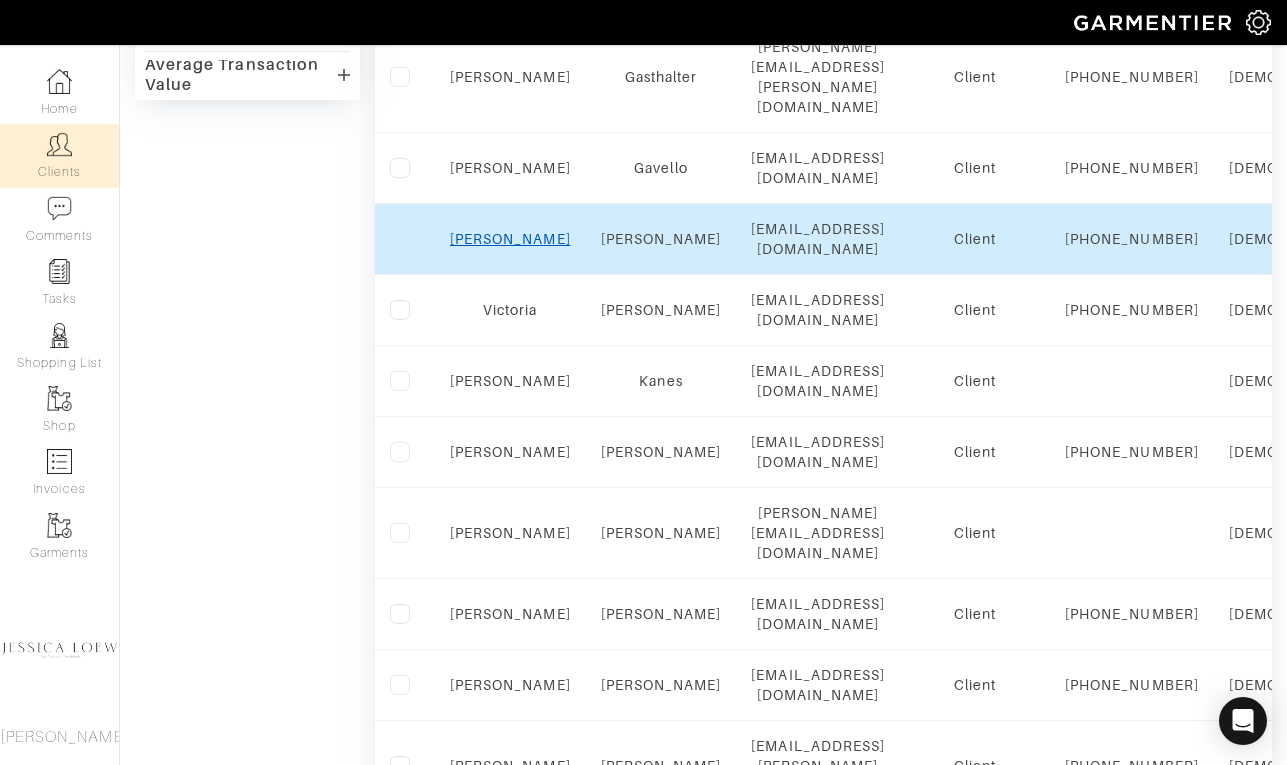 click on "Maria" at bounding box center [510, 239] 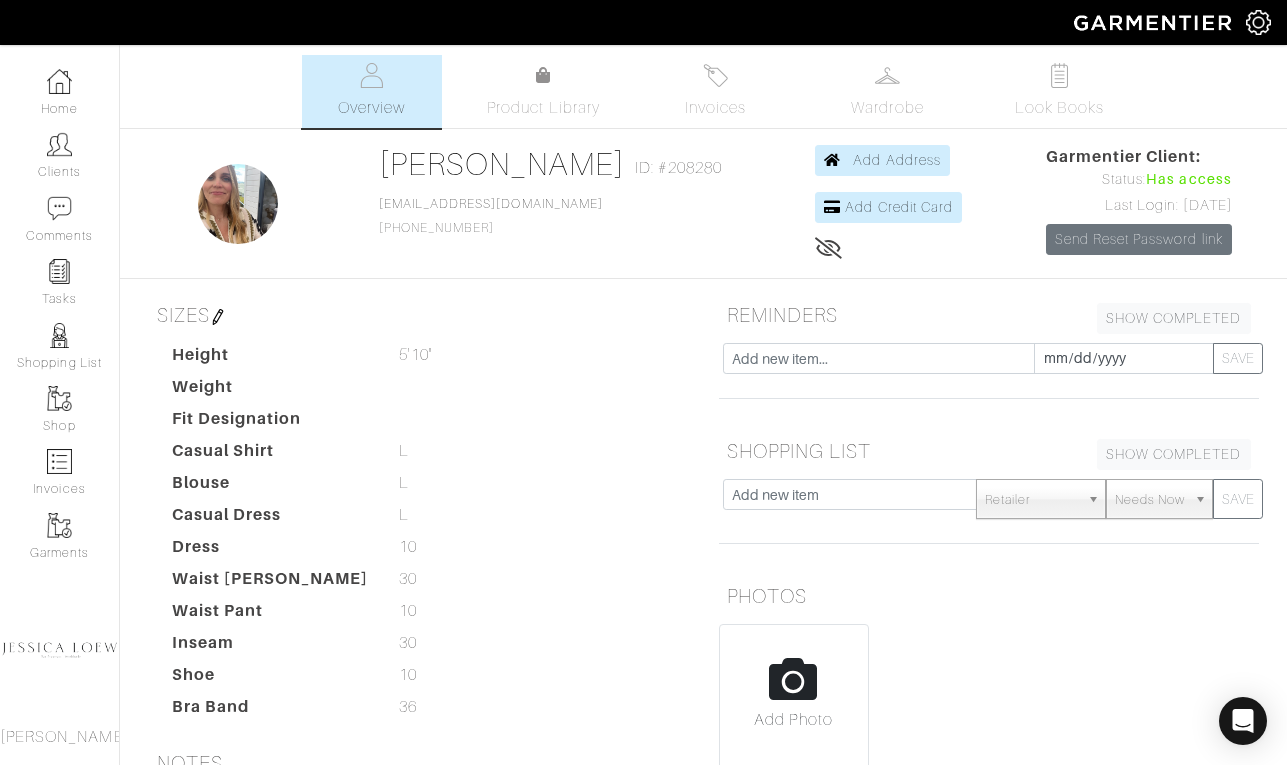 scroll, scrollTop: 0, scrollLeft: 0, axis: both 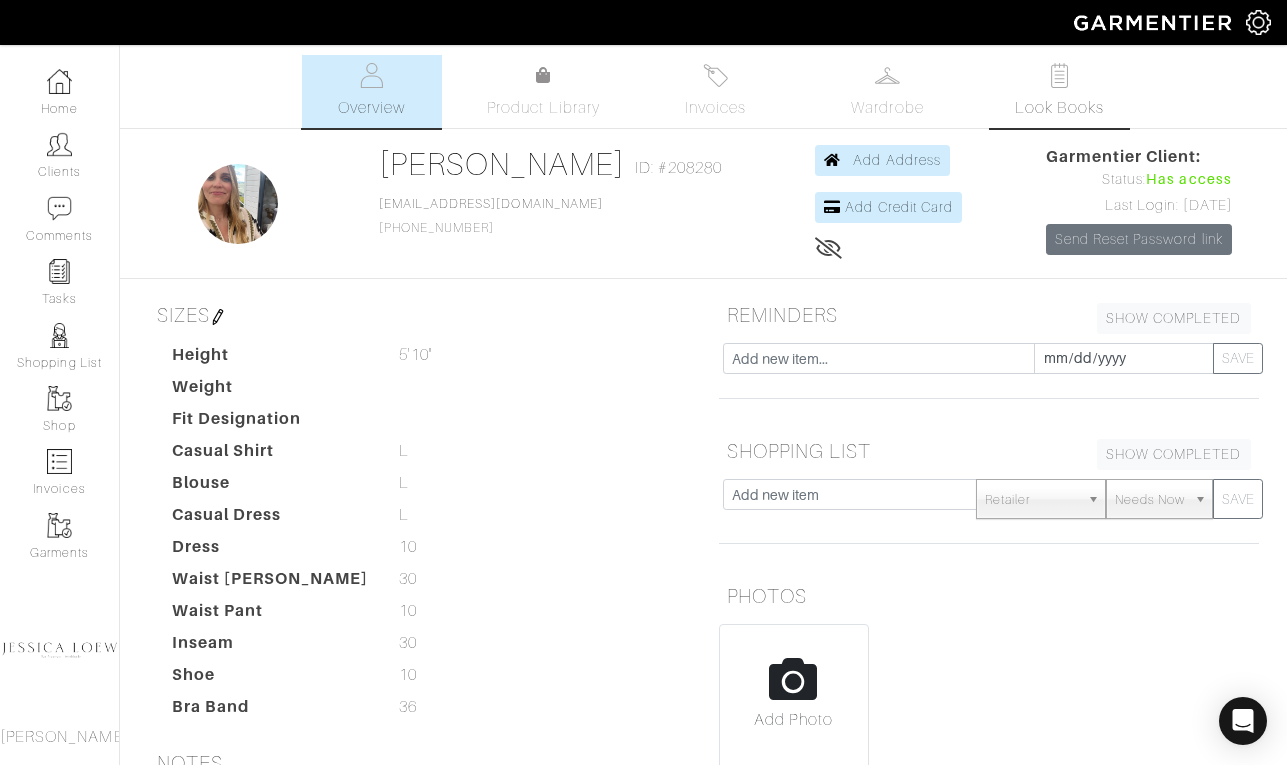 click on "Look Books" at bounding box center [1060, 91] 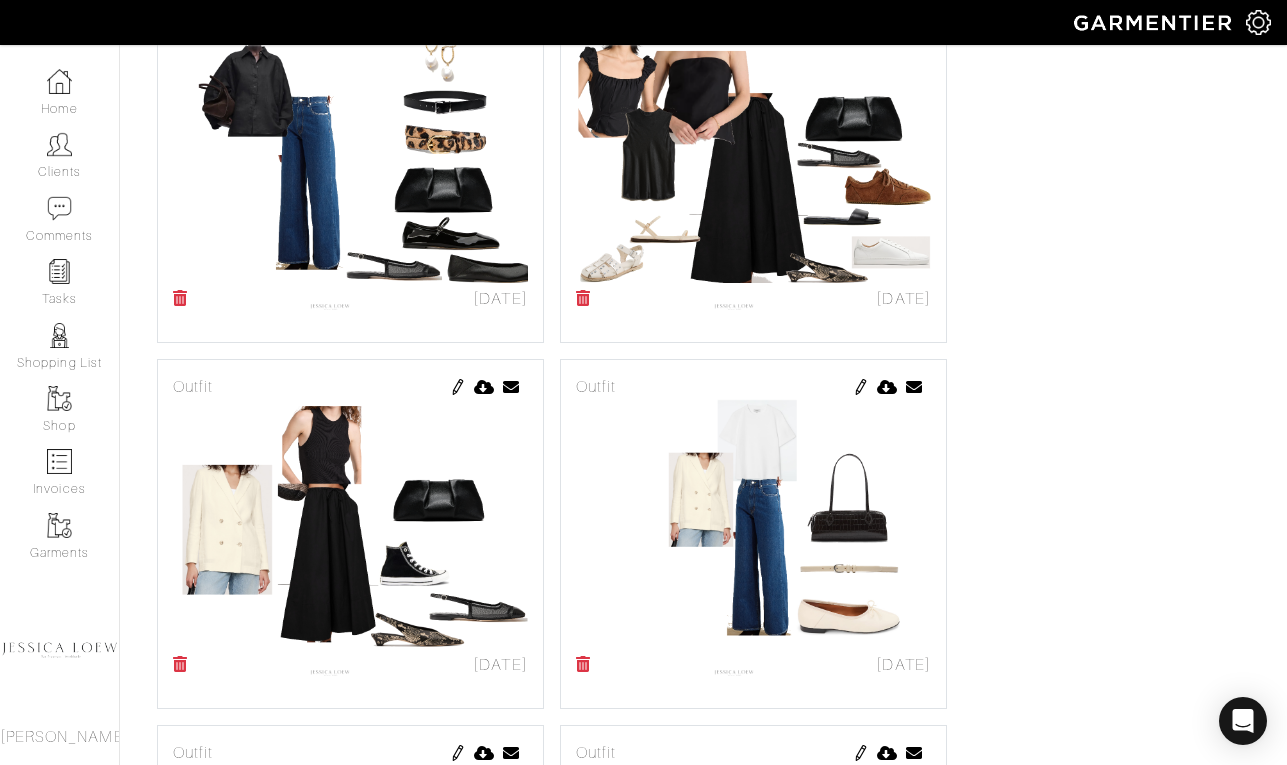 scroll, scrollTop: 1577, scrollLeft: 0, axis: vertical 